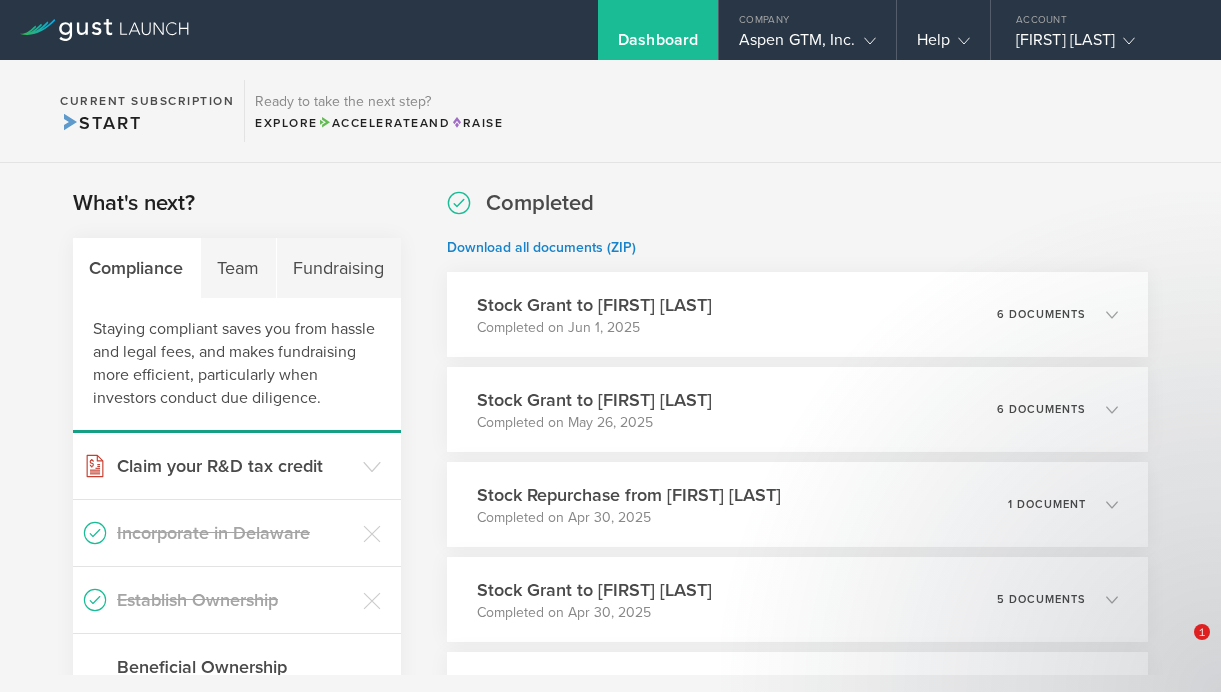 scroll, scrollTop: 0, scrollLeft: 0, axis: both 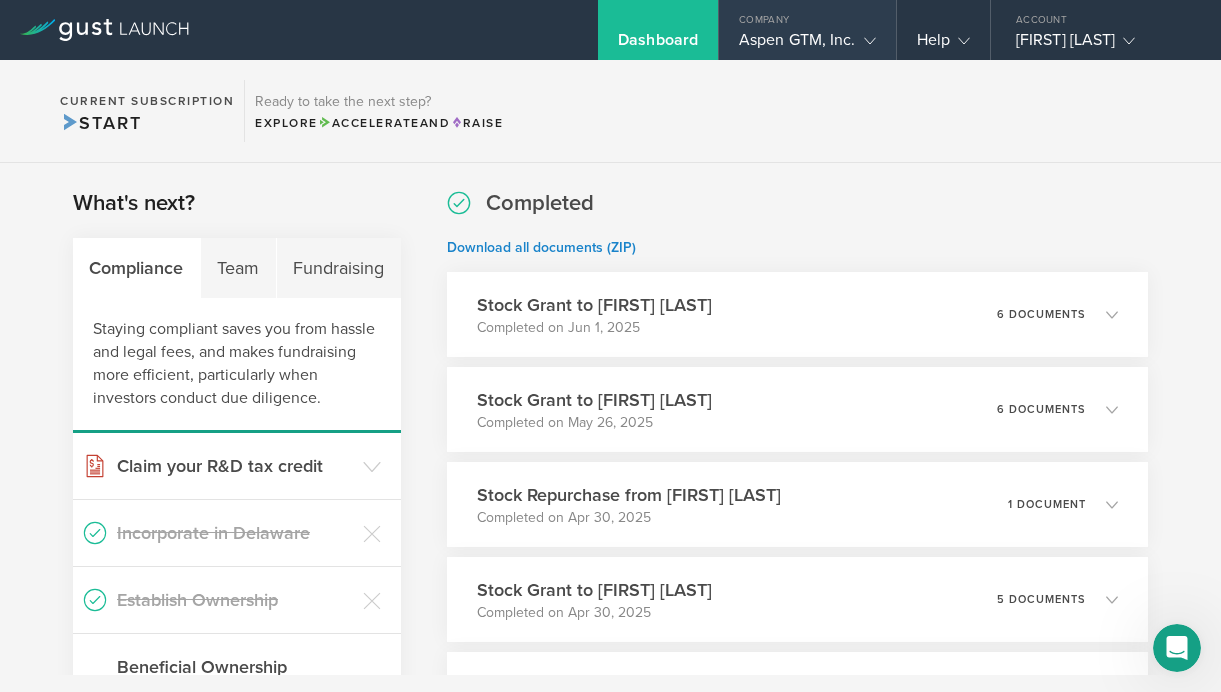 click on "Aspen GTM, Inc." at bounding box center (807, 45) 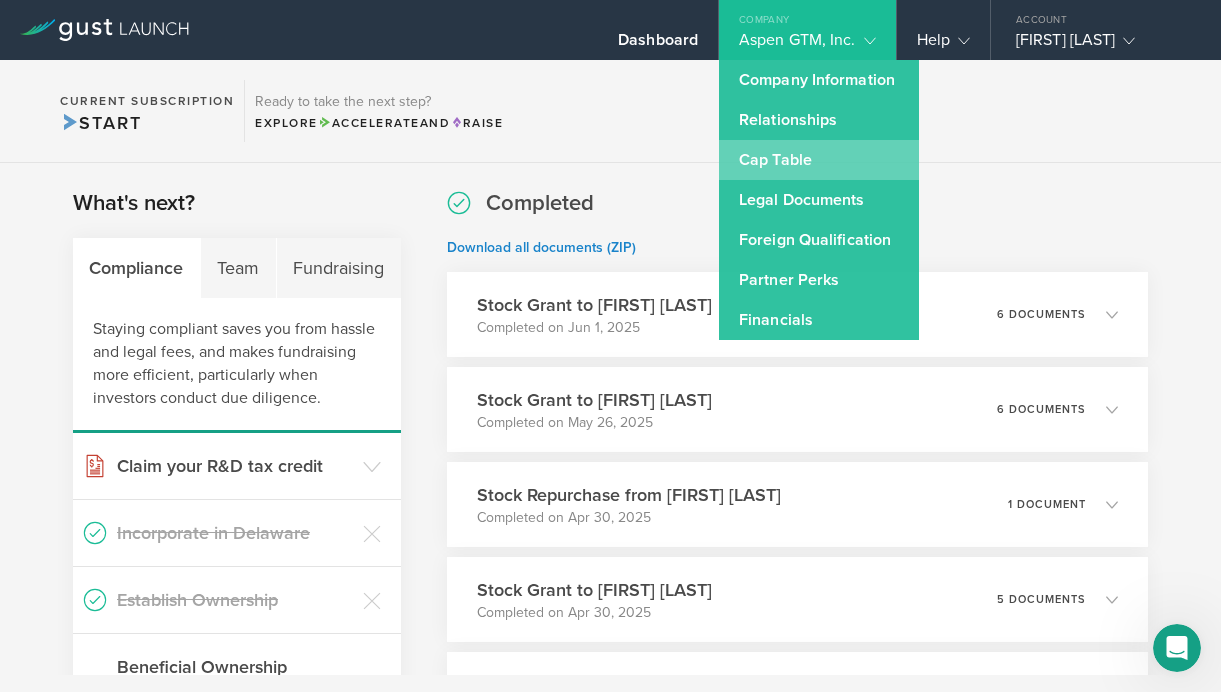 click on "Cap Table" at bounding box center (819, 160) 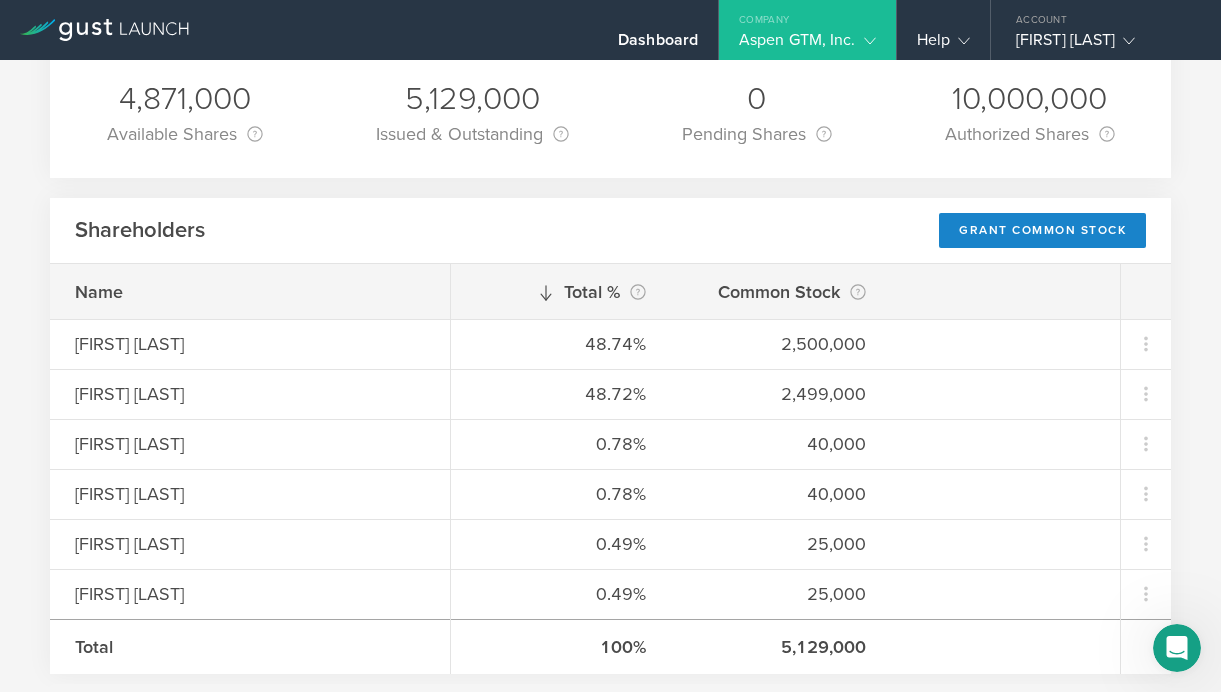 scroll, scrollTop: 180, scrollLeft: 0, axis: vertical 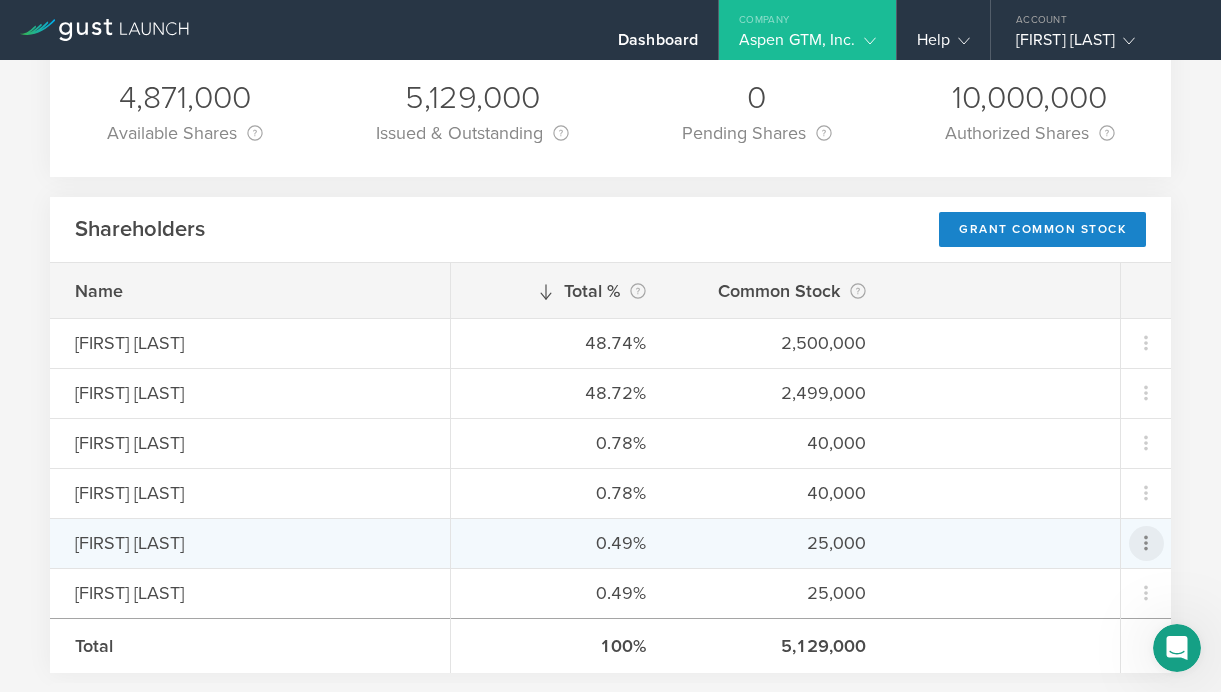 click 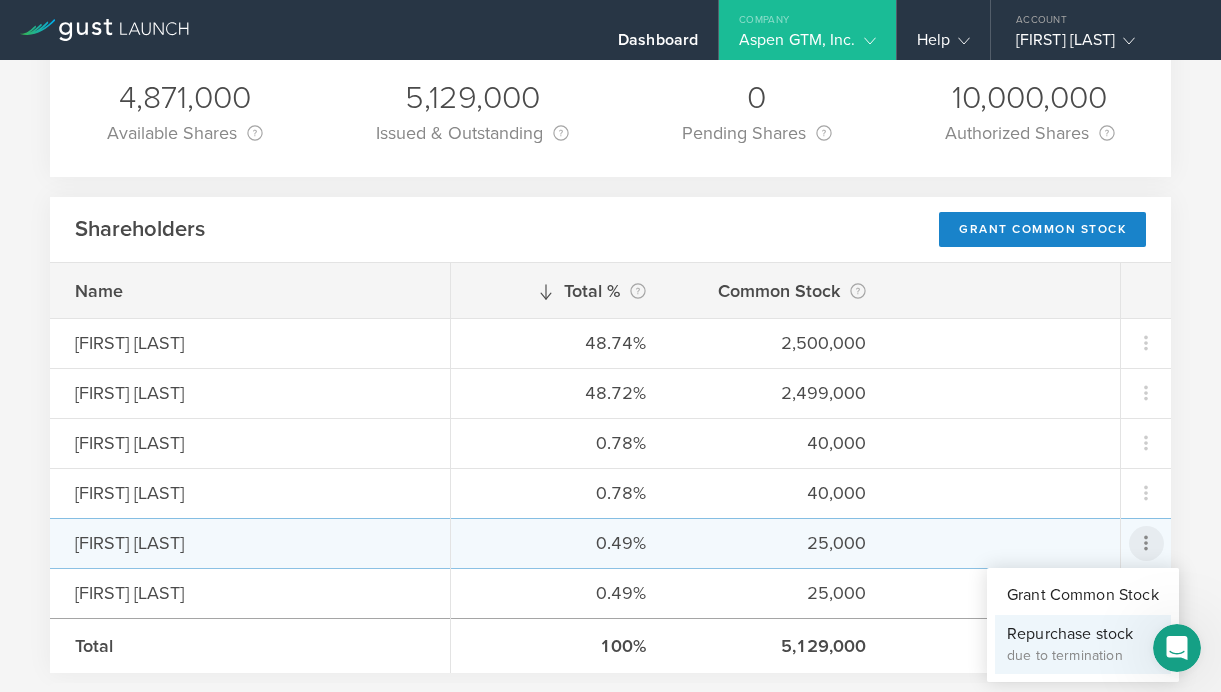 click on "Repurchase stock" at bounding box center (1083, 634) 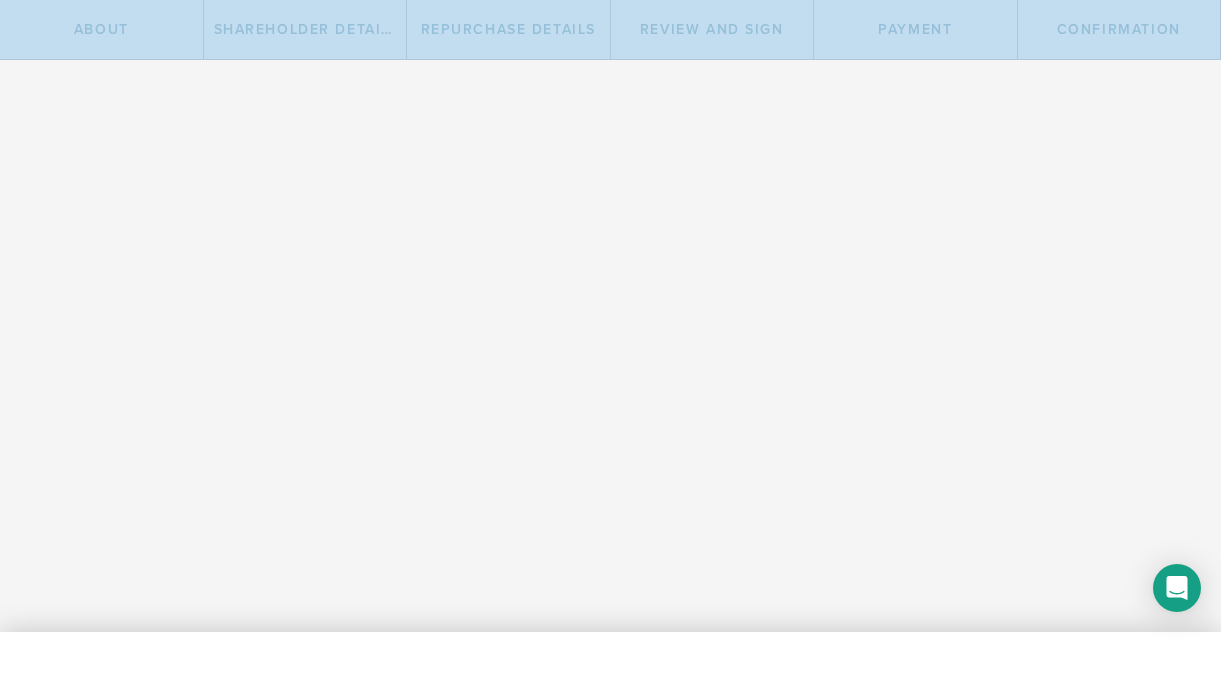 scroll, scrollTop: 0, scrollLeft: 0, axis: both 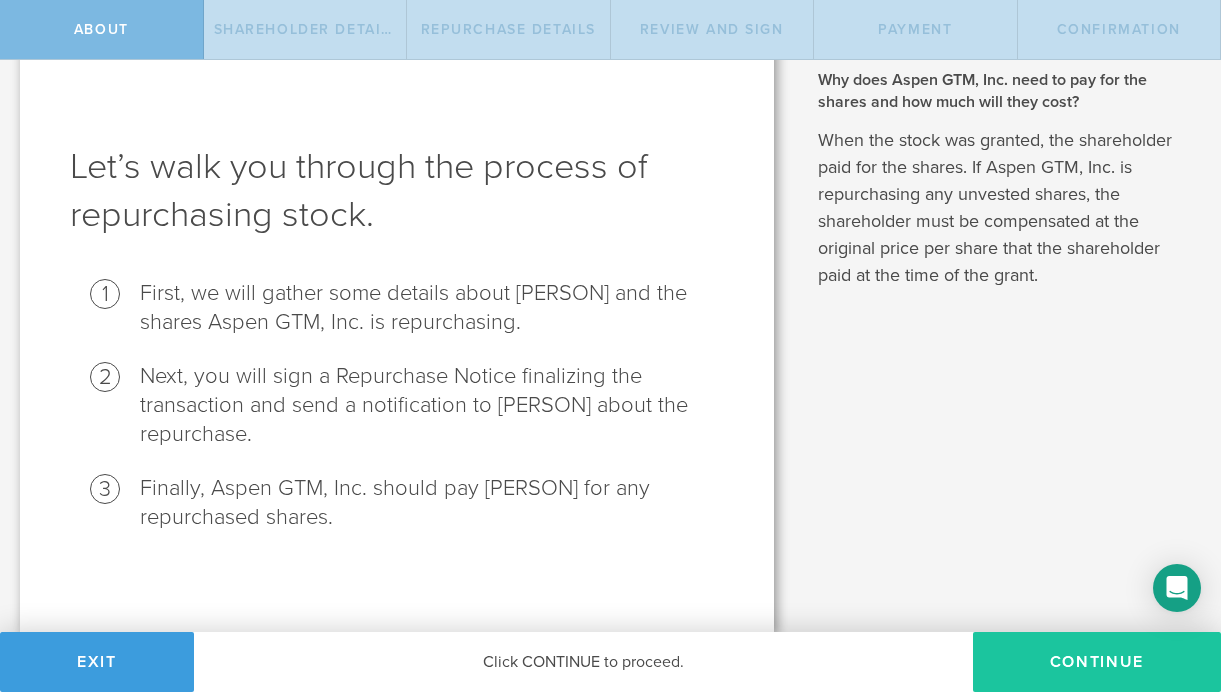 click on "Continue" at bounding box center (1097, 662) 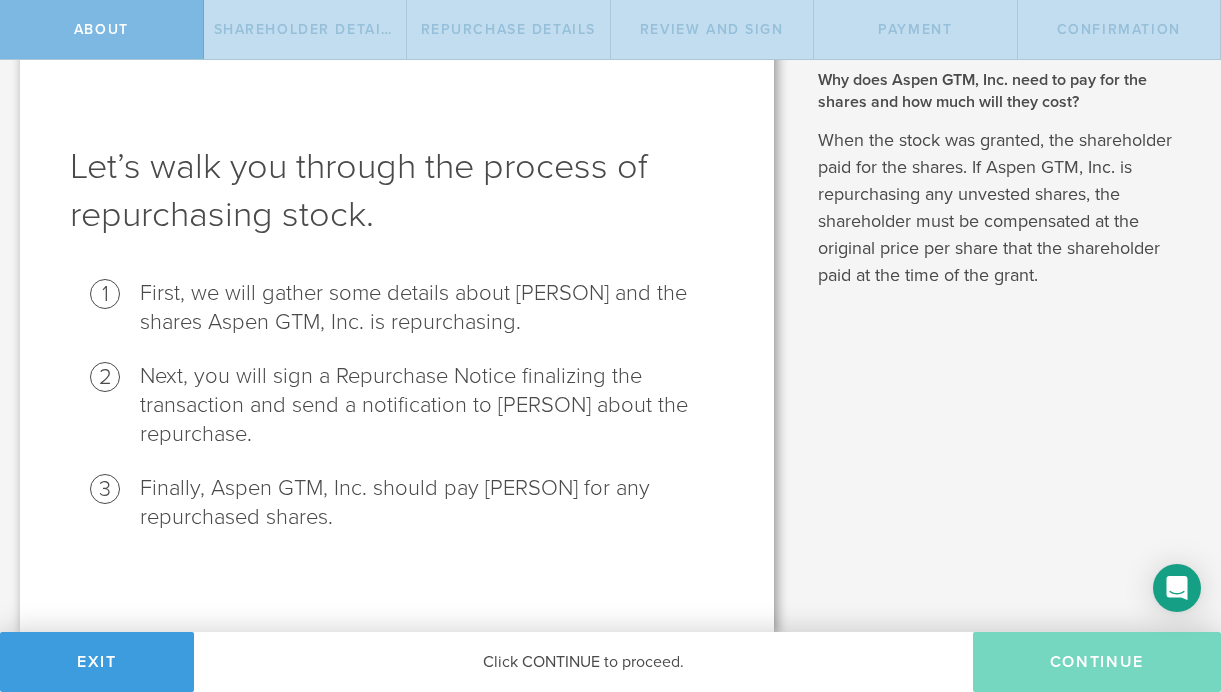 scroll, scrollTop: 0, scrollLeft: 0, axis: both 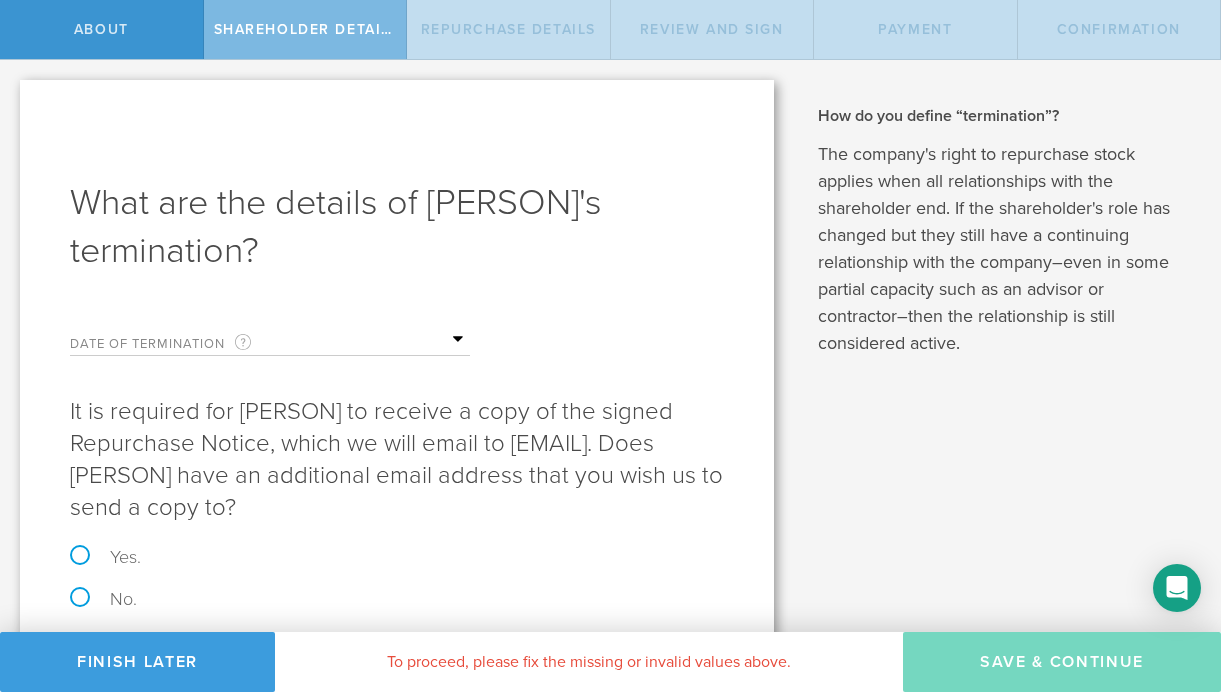 click at bounding box center (370, 340) 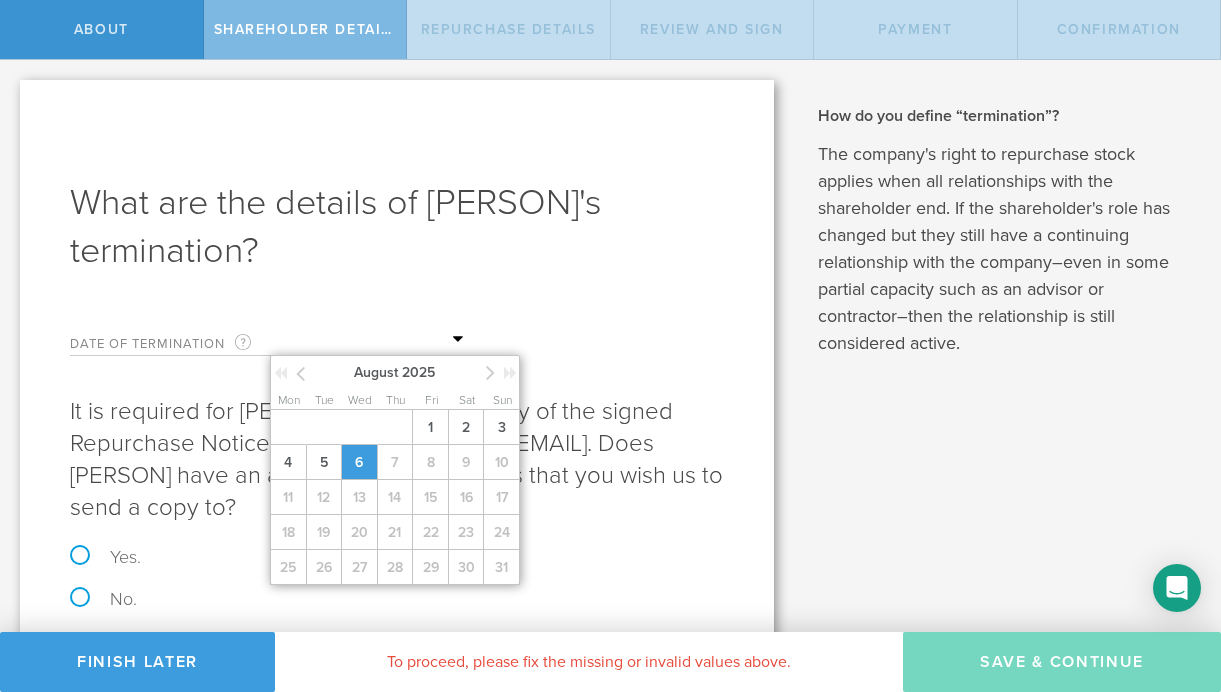 click on "6" at bounding box center (359, 462) 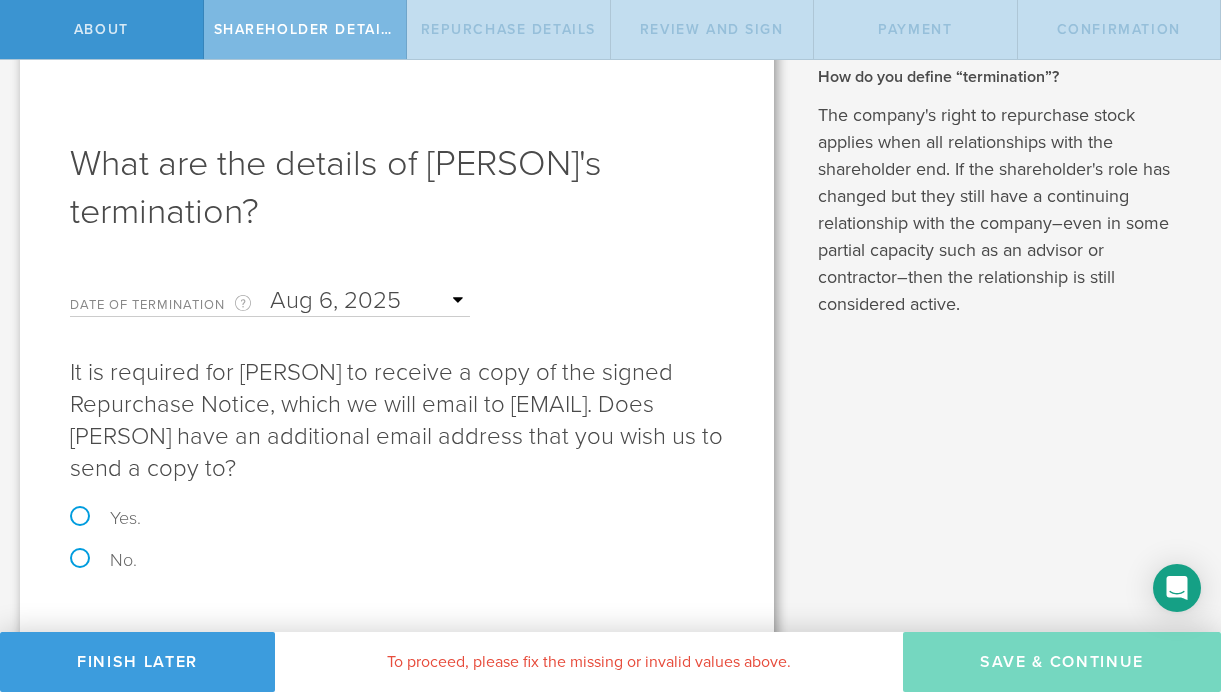 scroll, scrollTop: 71, scrollLeft: 0, axis: vertical 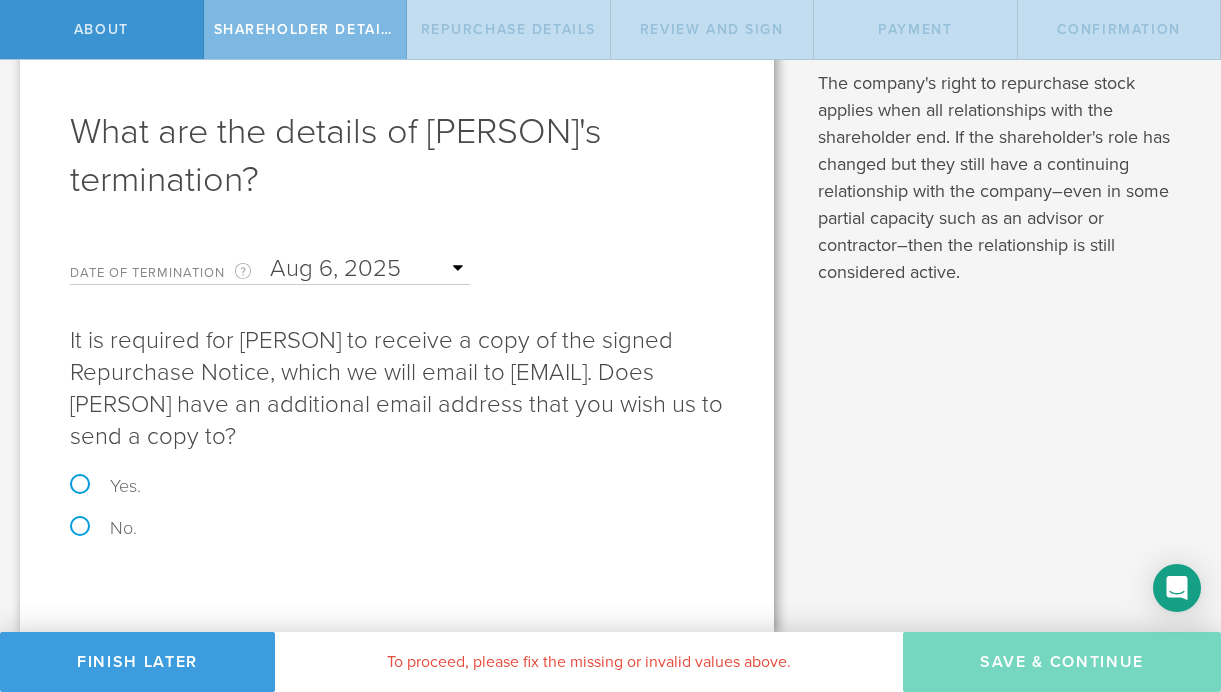 click on "No." at bounding box center (397, 528) 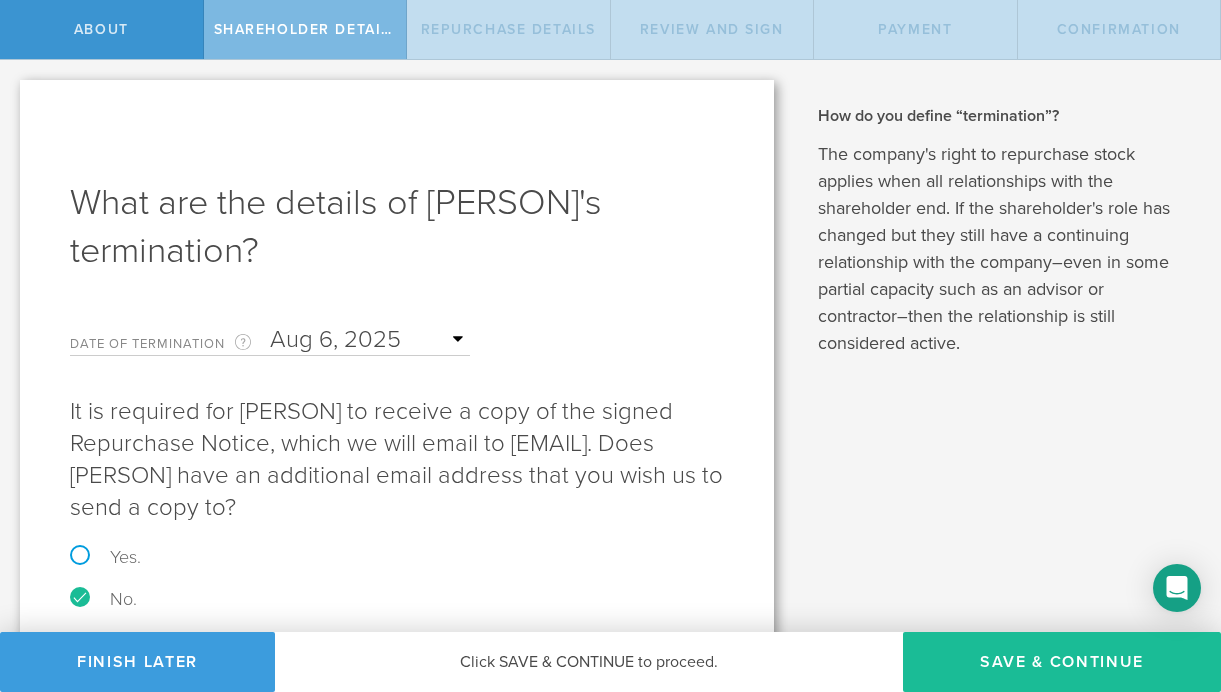 scroll, scrollTop: 71, scrollLeft: 0, axis: vertical 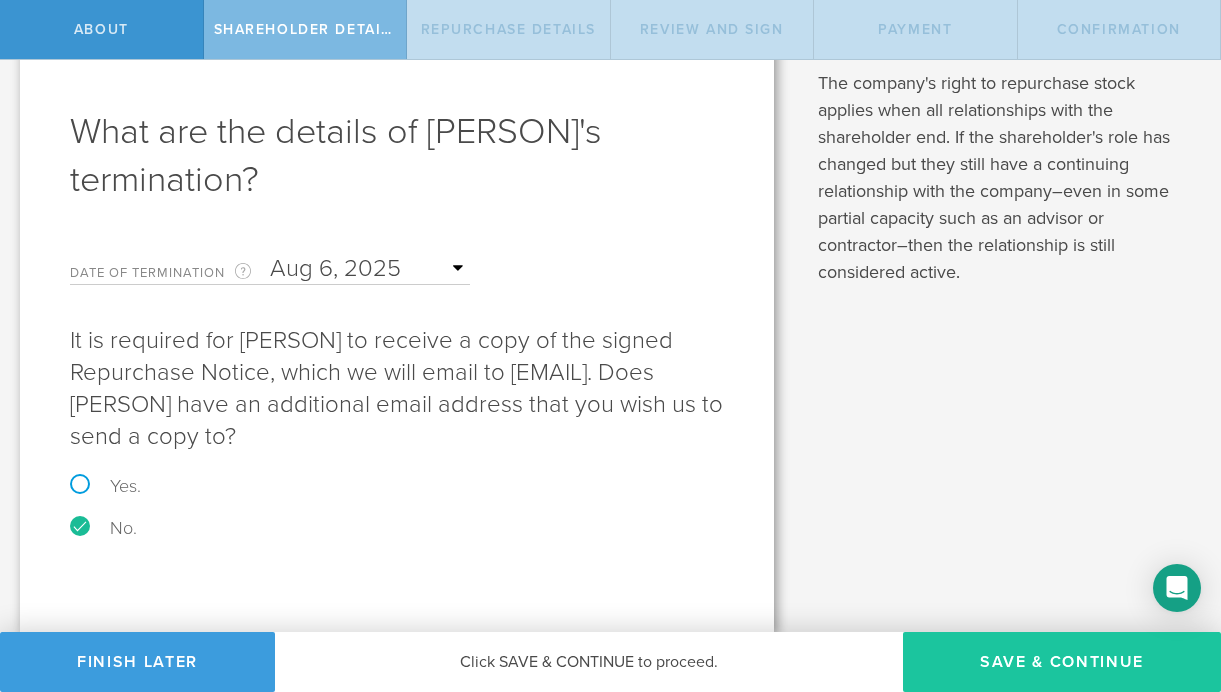 click on "Save & Continue" at bounding box center [1062, 662] 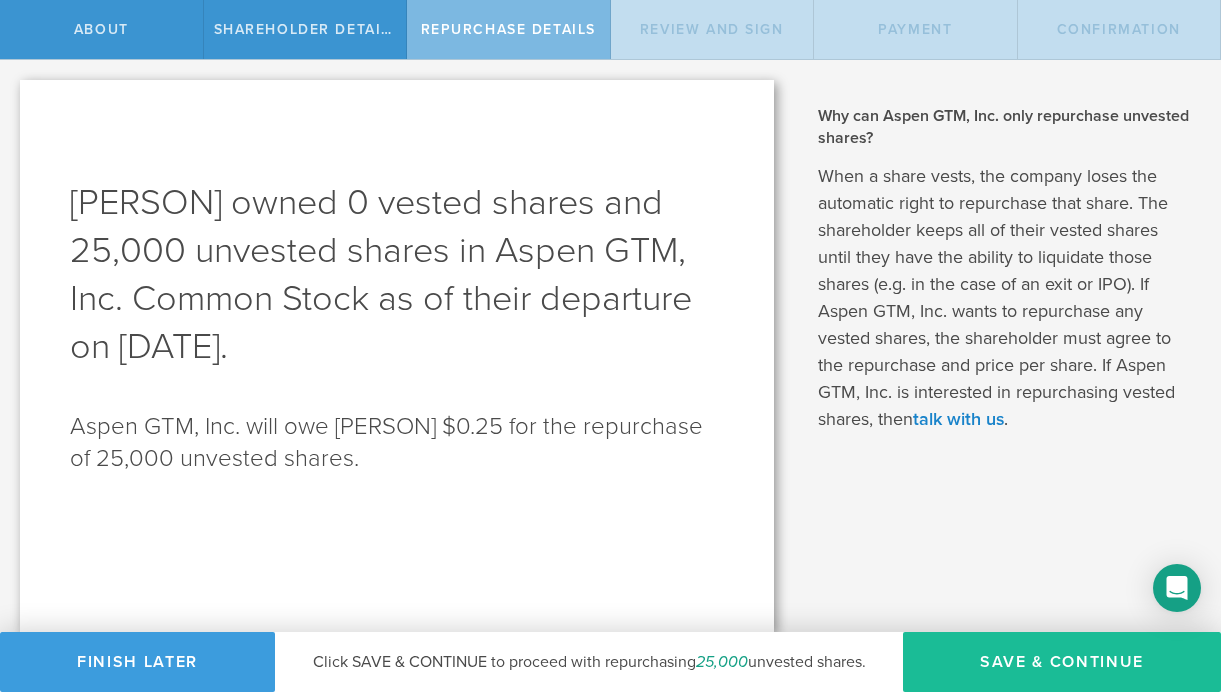 scroll, scrollTop: 0, scrollLeft: 0, axis: both 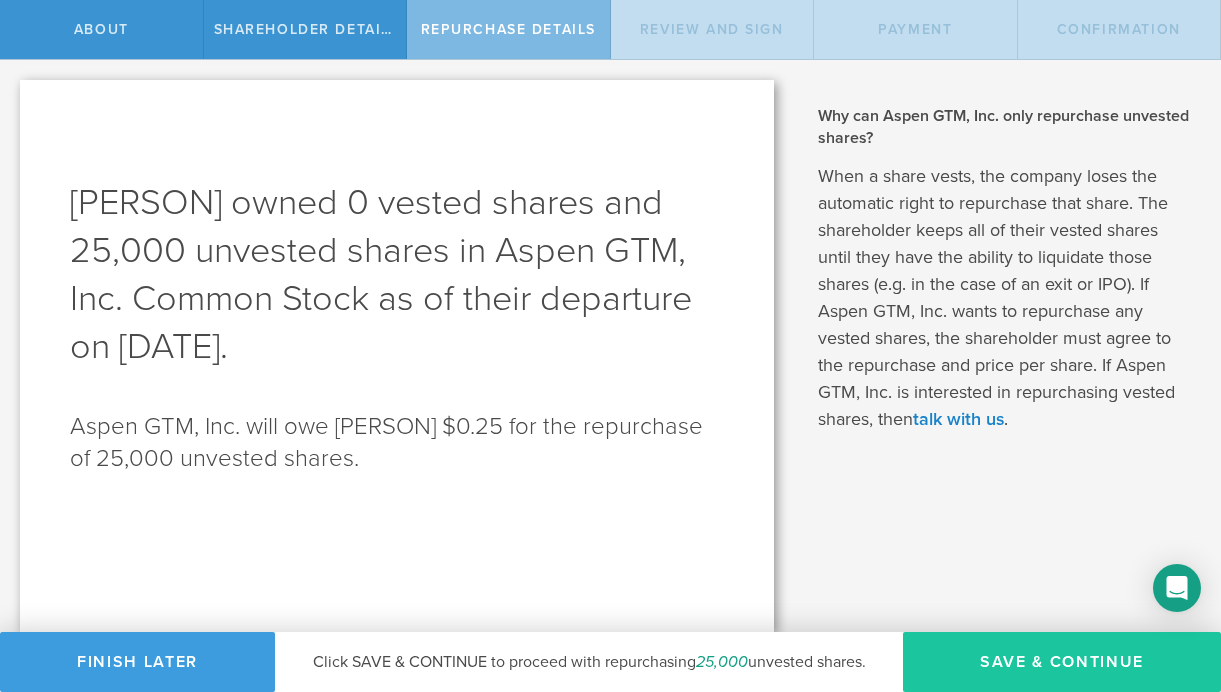 click on "Save & Continue" at bounding box center [1062, 662] 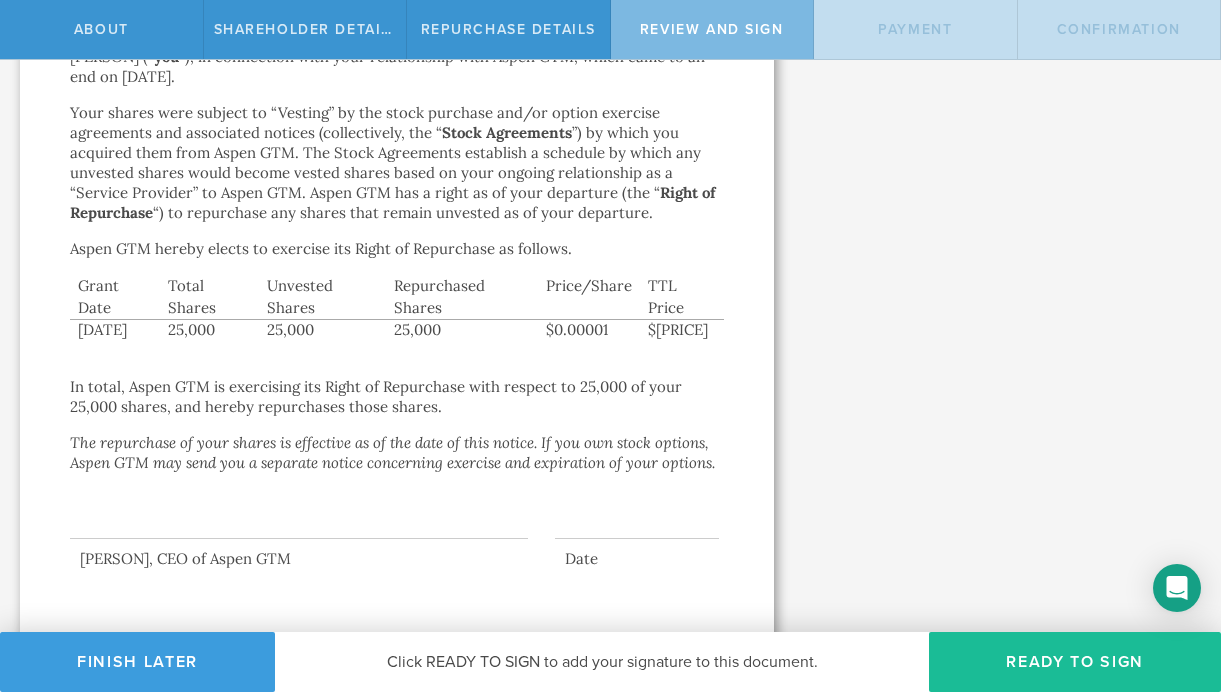 scroll, scrollTop: 336, scrollLeft: 0, axis: vertical 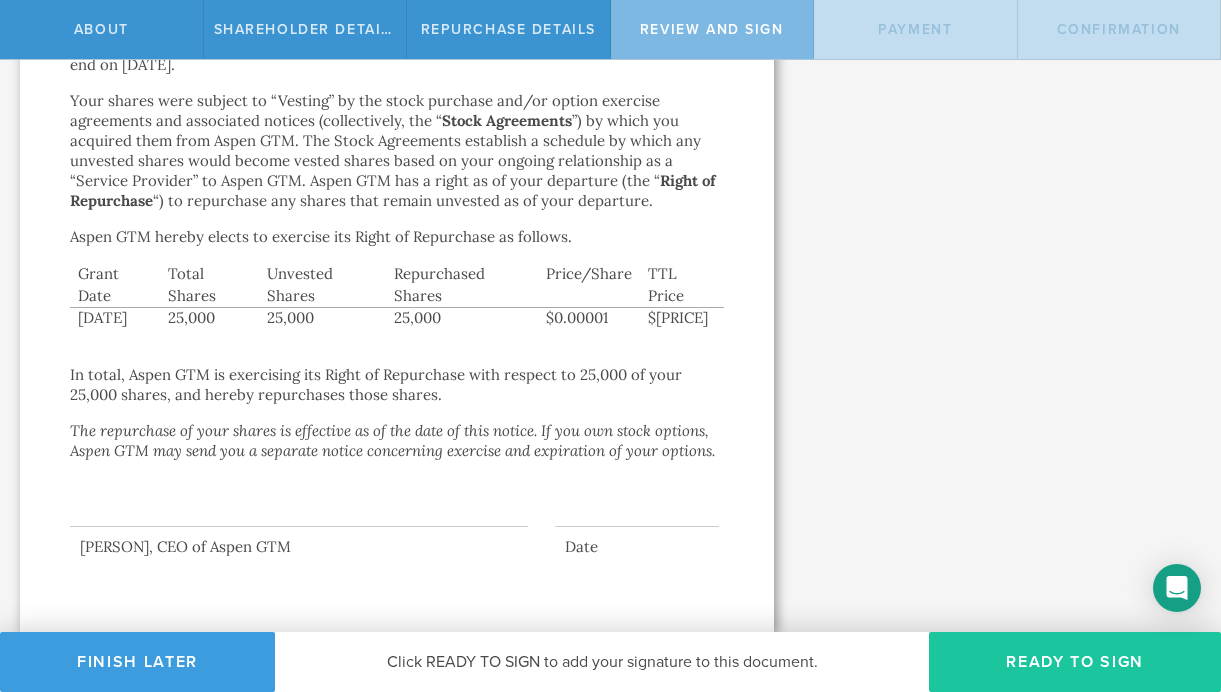 click on "Ready to Sign" at bounding box center (1075, 662) 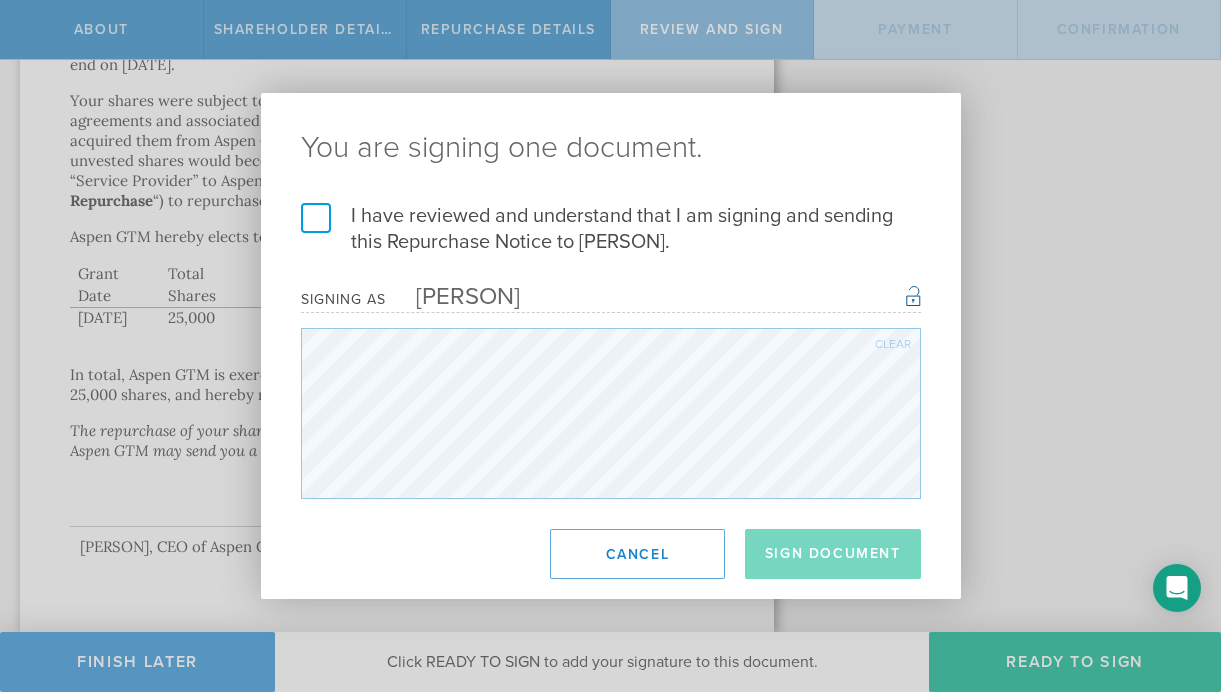 click on "I have reviewed and understand that I am signing and sending this Repurchase Notice to Brian Carp." at bounding box center (611, 229) 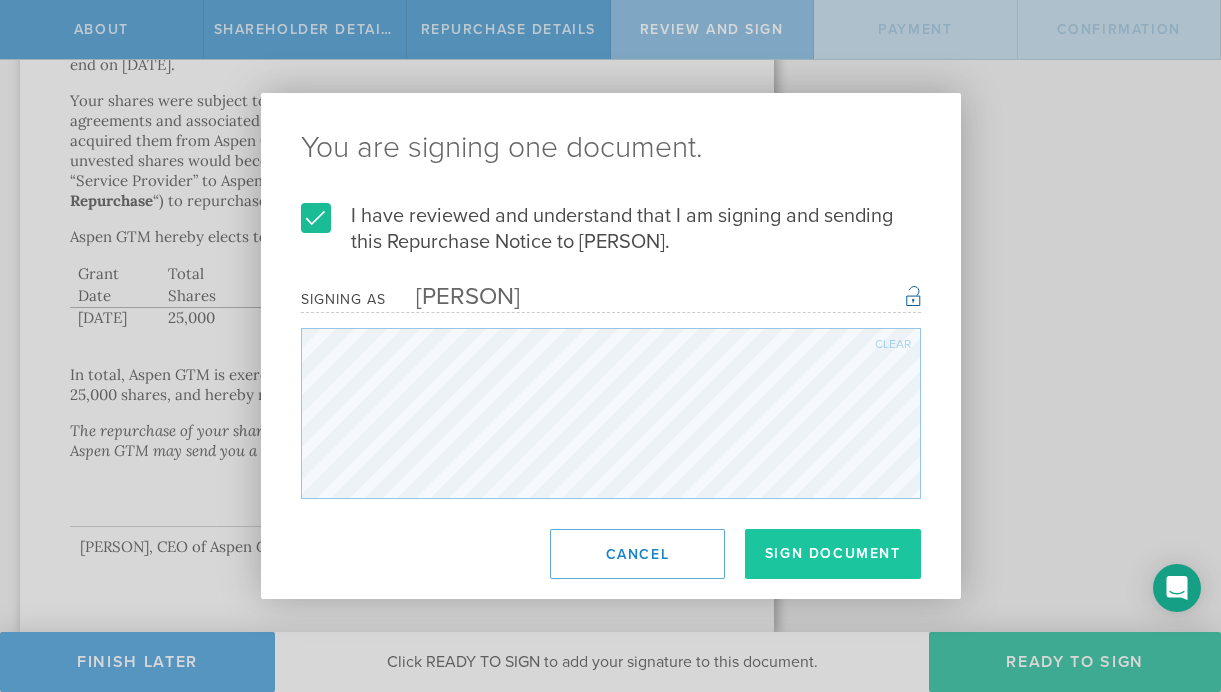 click on "Sign Document" at bounding box center (833, 554) 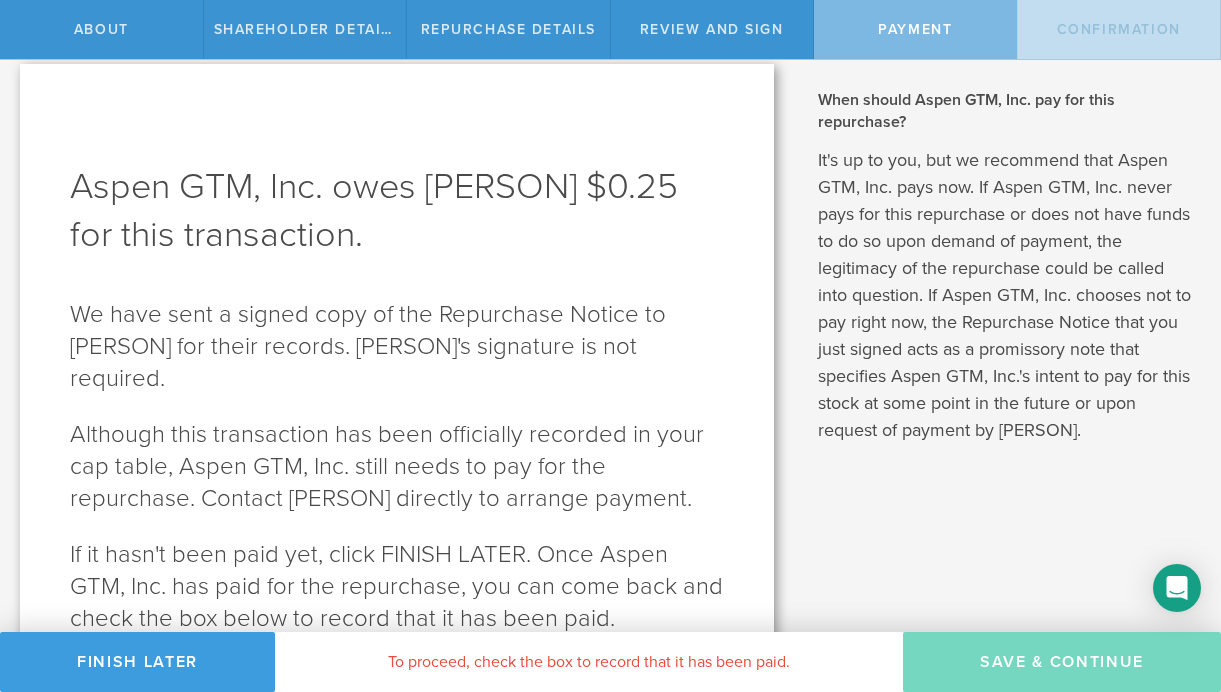 scroll, scrollTop: 132, scrollLeft: 0, axis: vertical 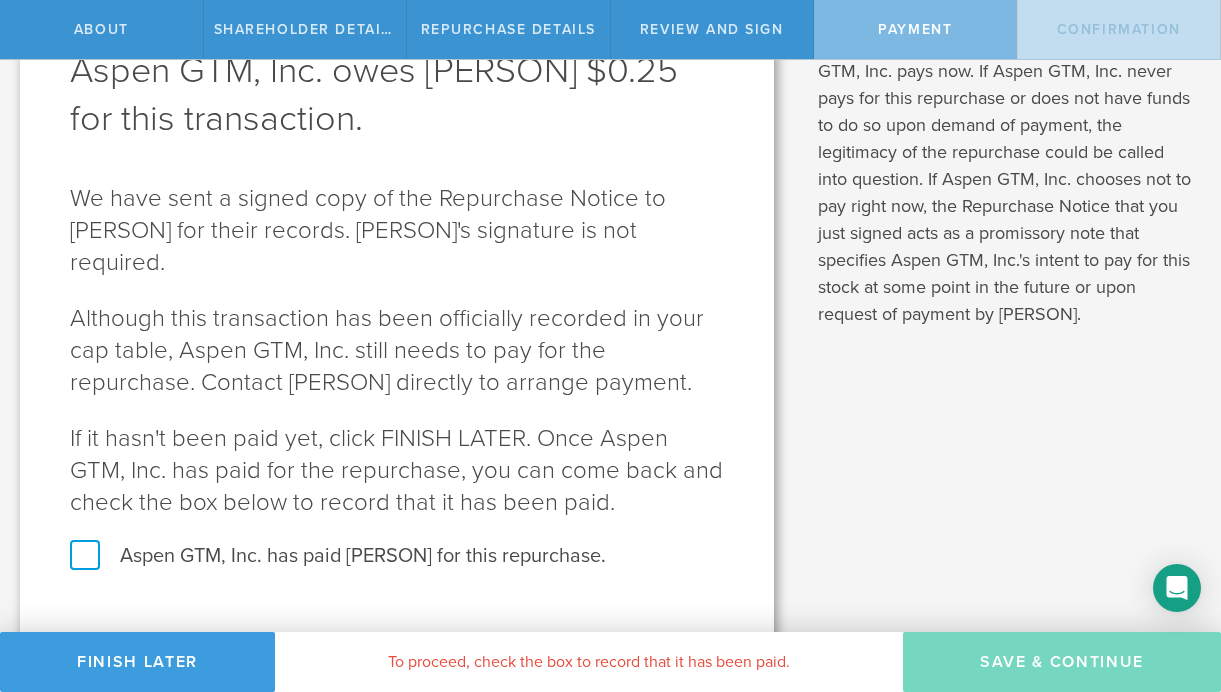 click on "Aspen GTM, Inc. has paid Brian Carp for this repurchase." at bounding box center (397, 556) 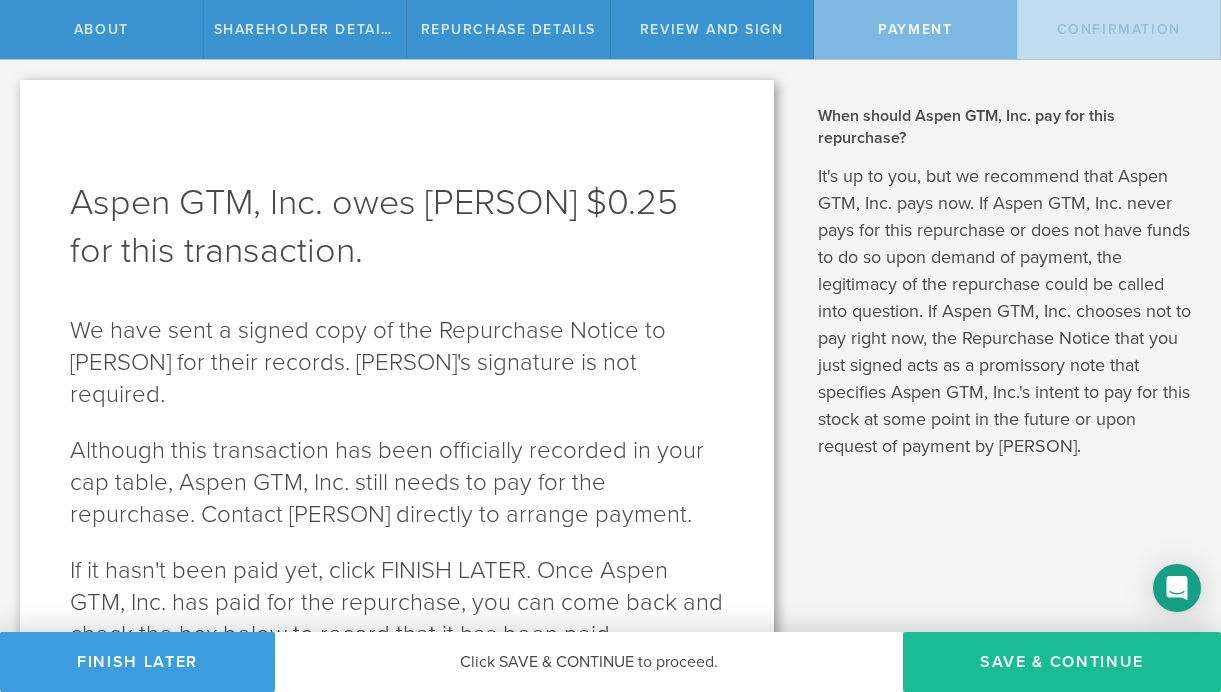 scroll, scrollTop: 132, scrollLeft: 0, axis: vertical 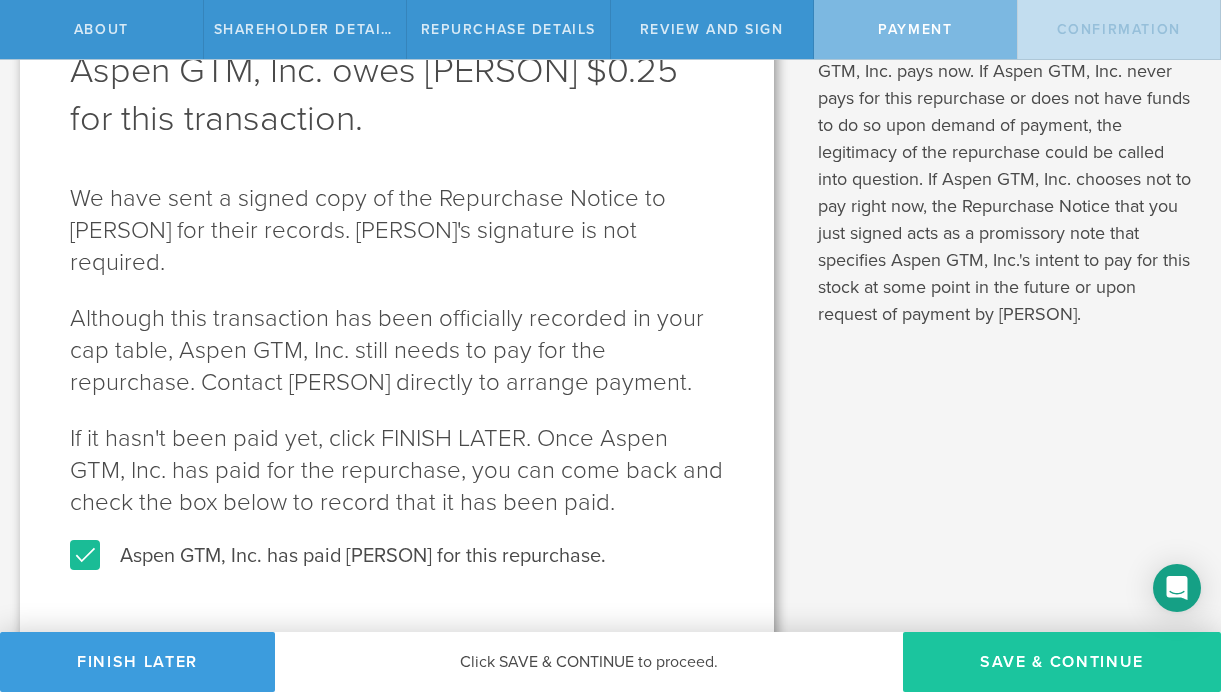 click on "SAVE & CONTINUE" at bounding box center (1062, 662) 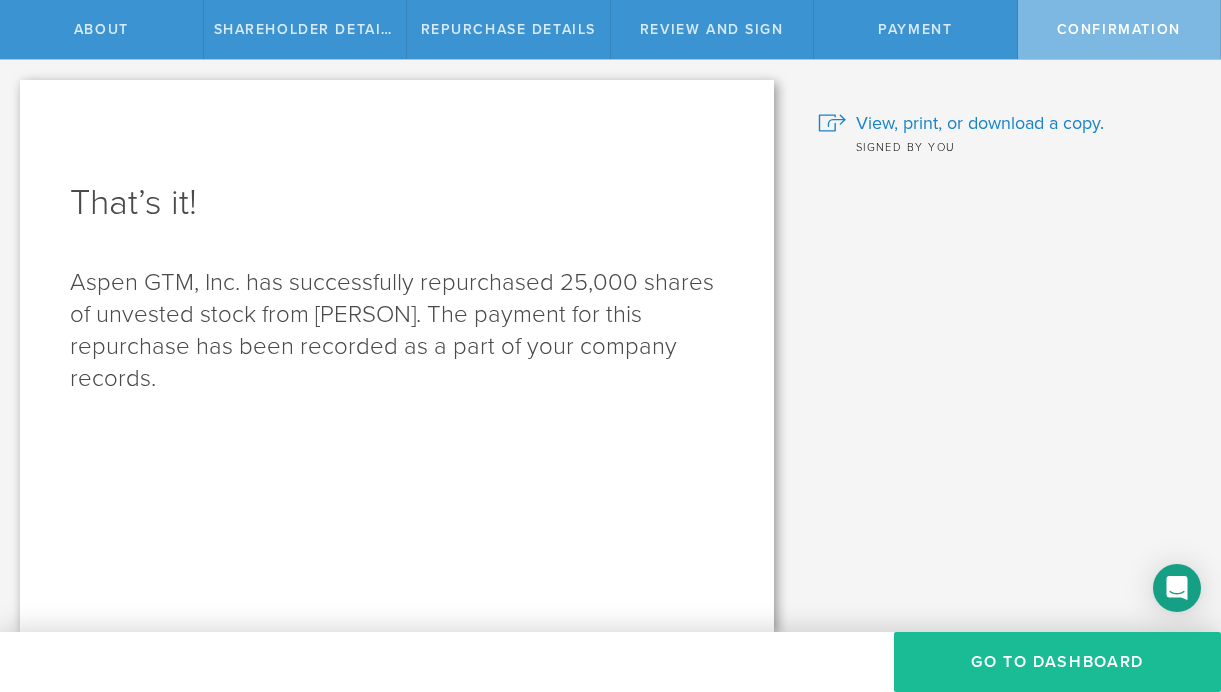 scroll, scrollTop: 0, scrollLeft: 0, axis: both 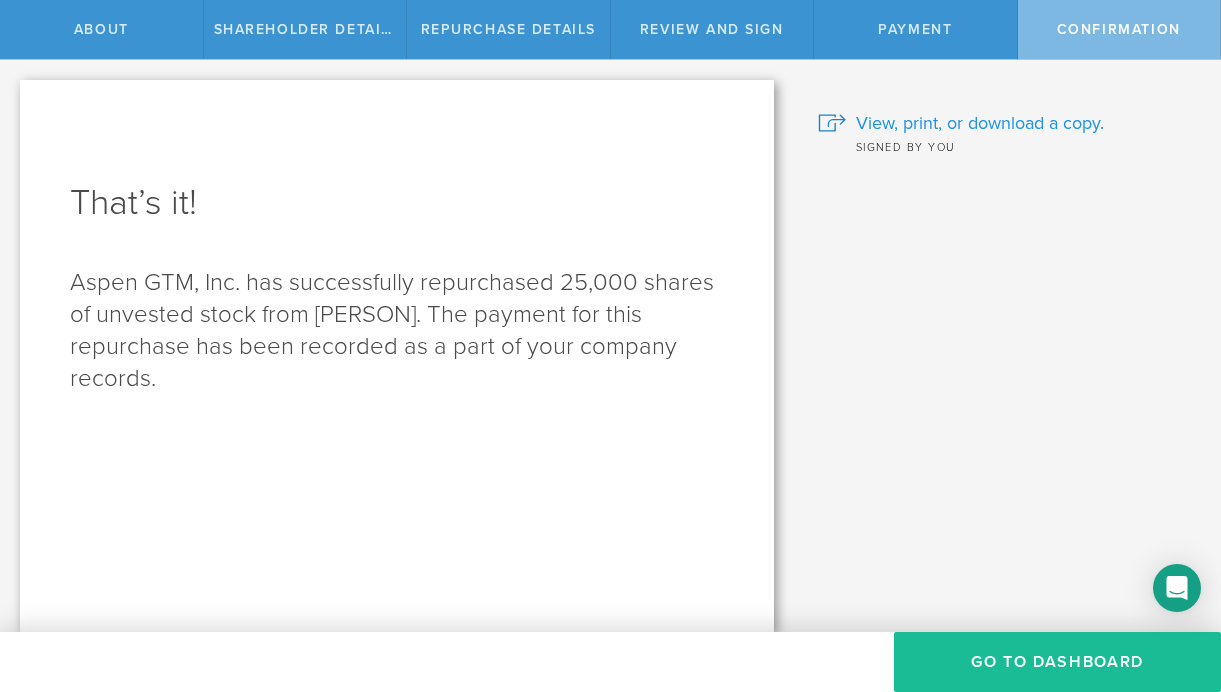 click on "View, print, or download a copy." at bounding box center [980, 123] 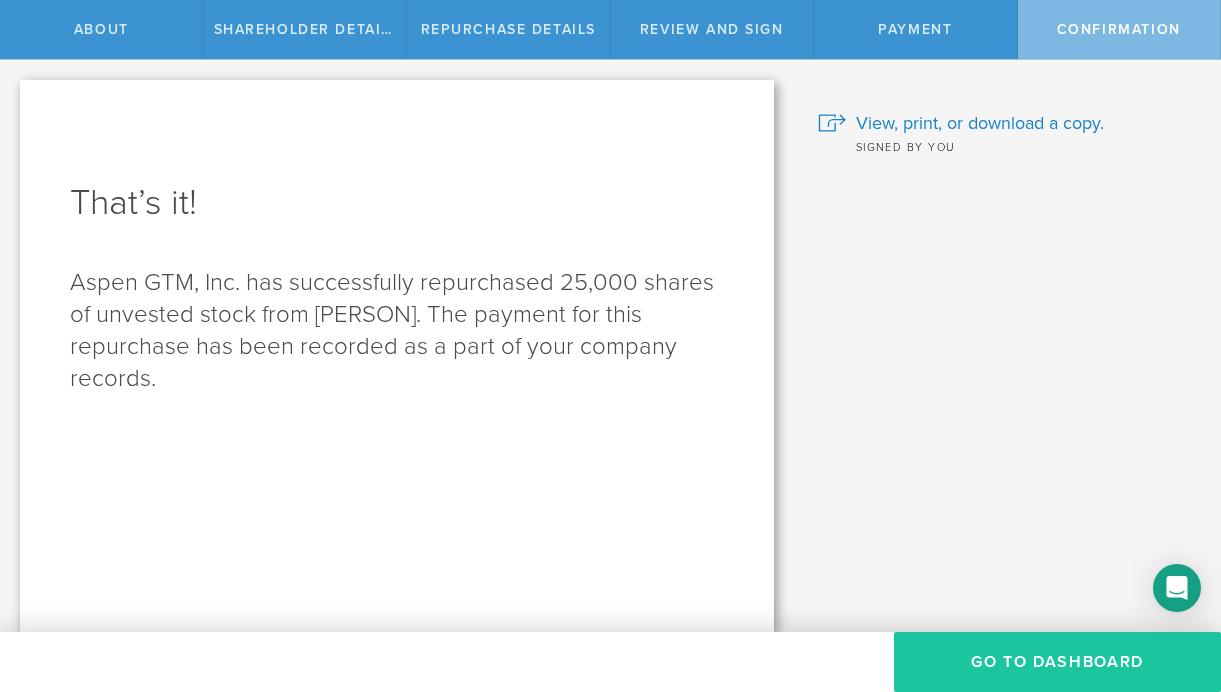 click on "Go to Dashboard" at bounding box center (1057, 662) 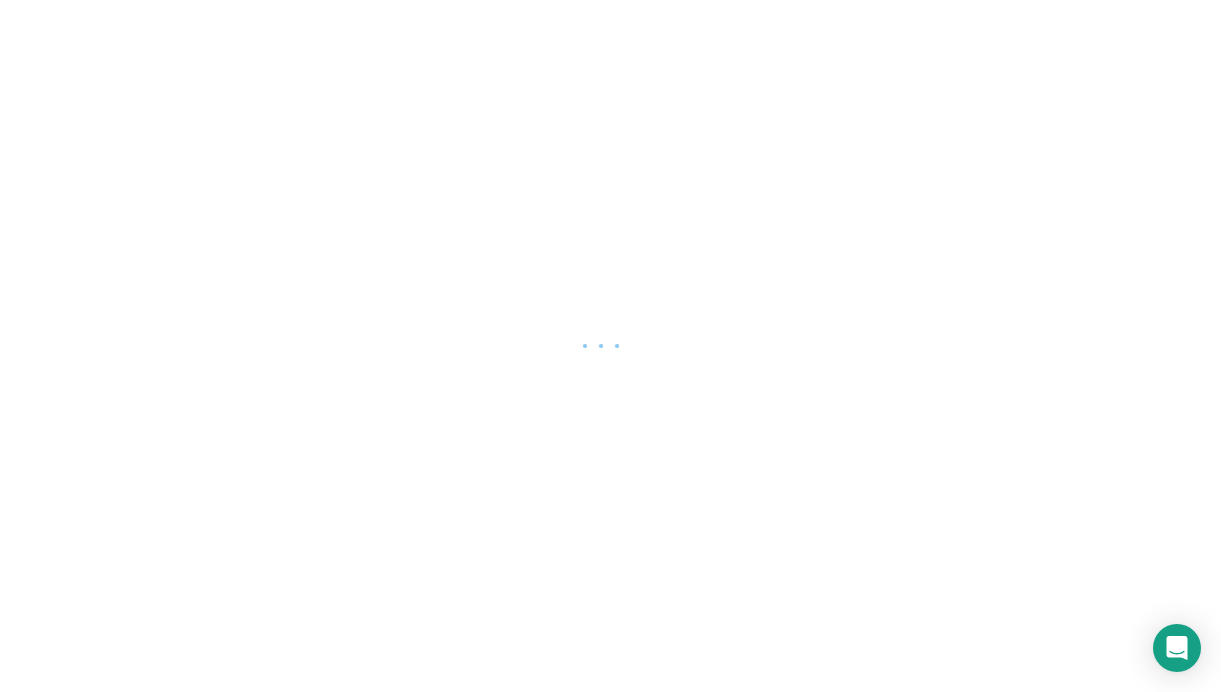 scroll, scrollTop: 0, scrollLeft: 0, axis: both 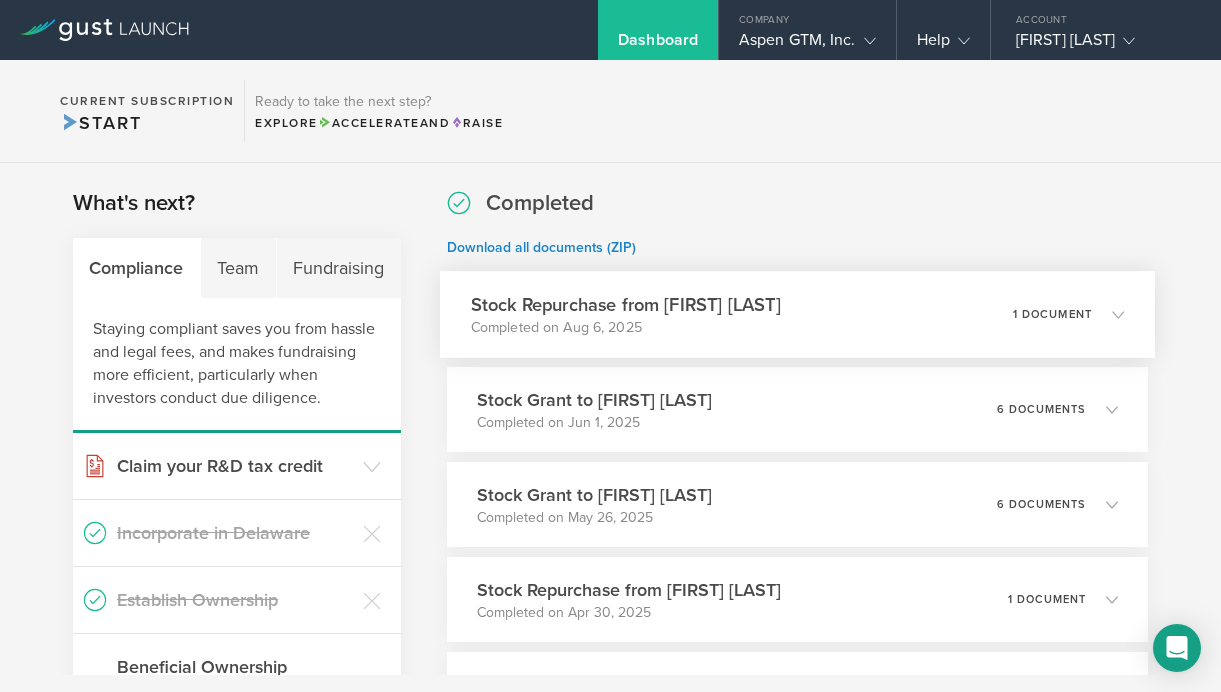 click on "Stock Repurchase from [FIRST] [LAST] Completed on [DATE]  1 document" at bounding box center (797, 314) 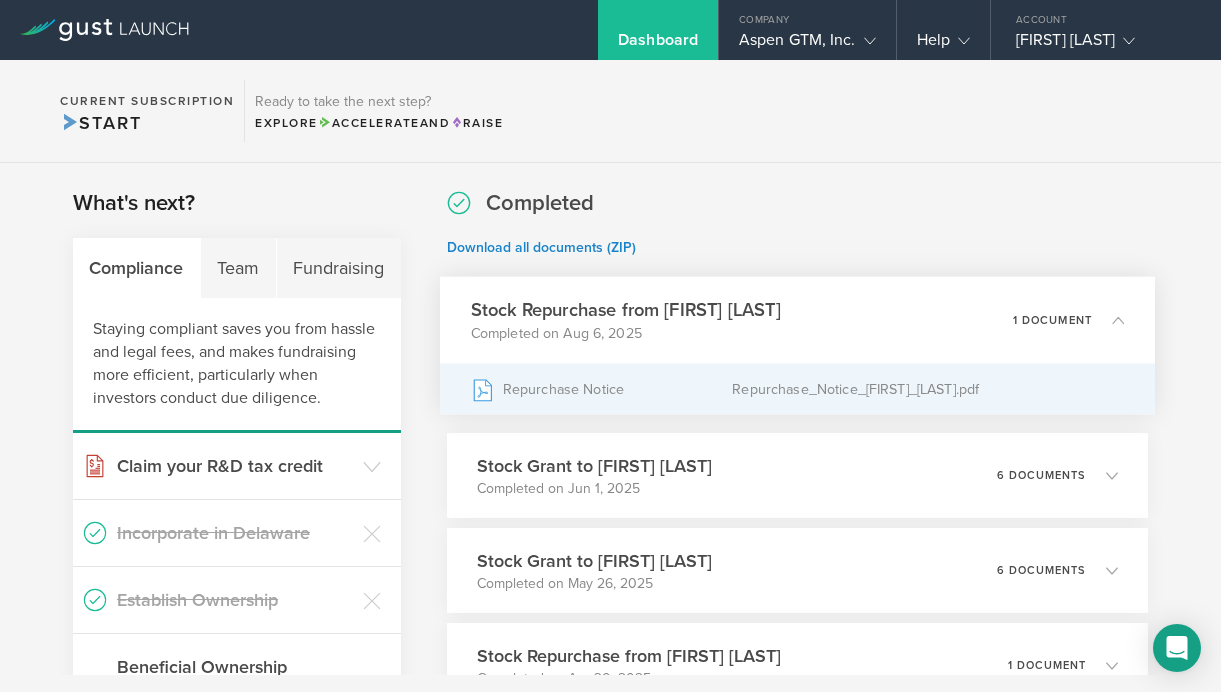 click on "Repurchase Notice" at bounding box center [601, 389] 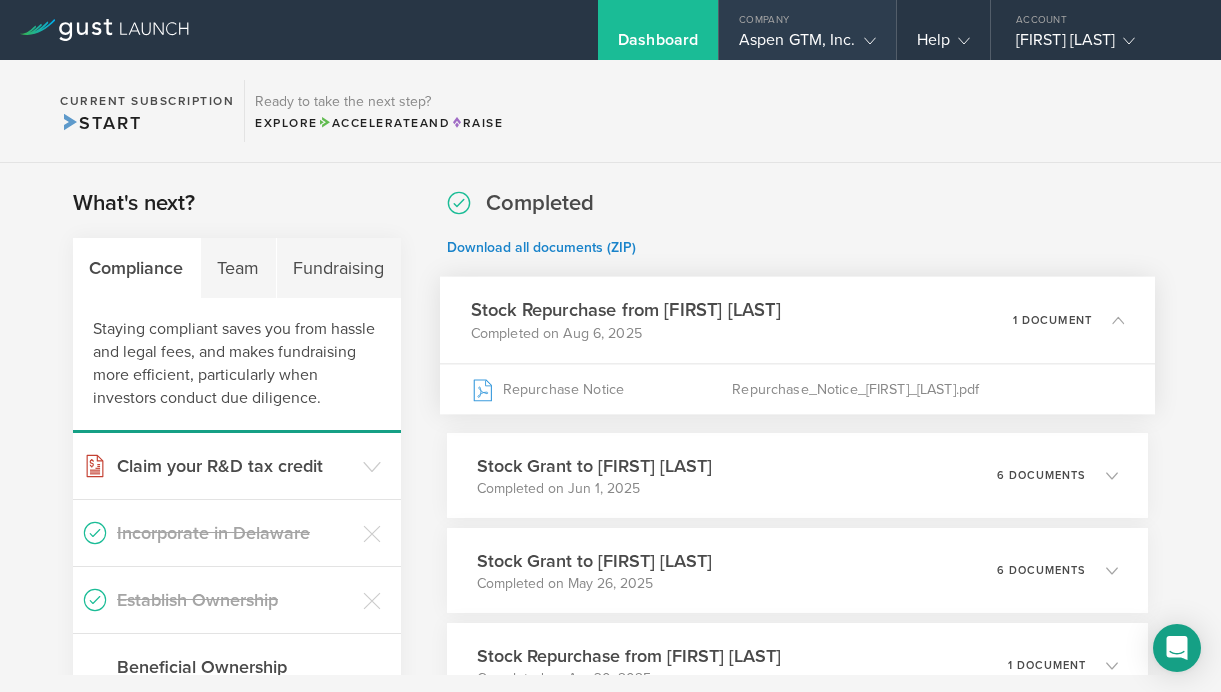 click on "Aspen GTM, Inc." at bounding box center (807, 45) 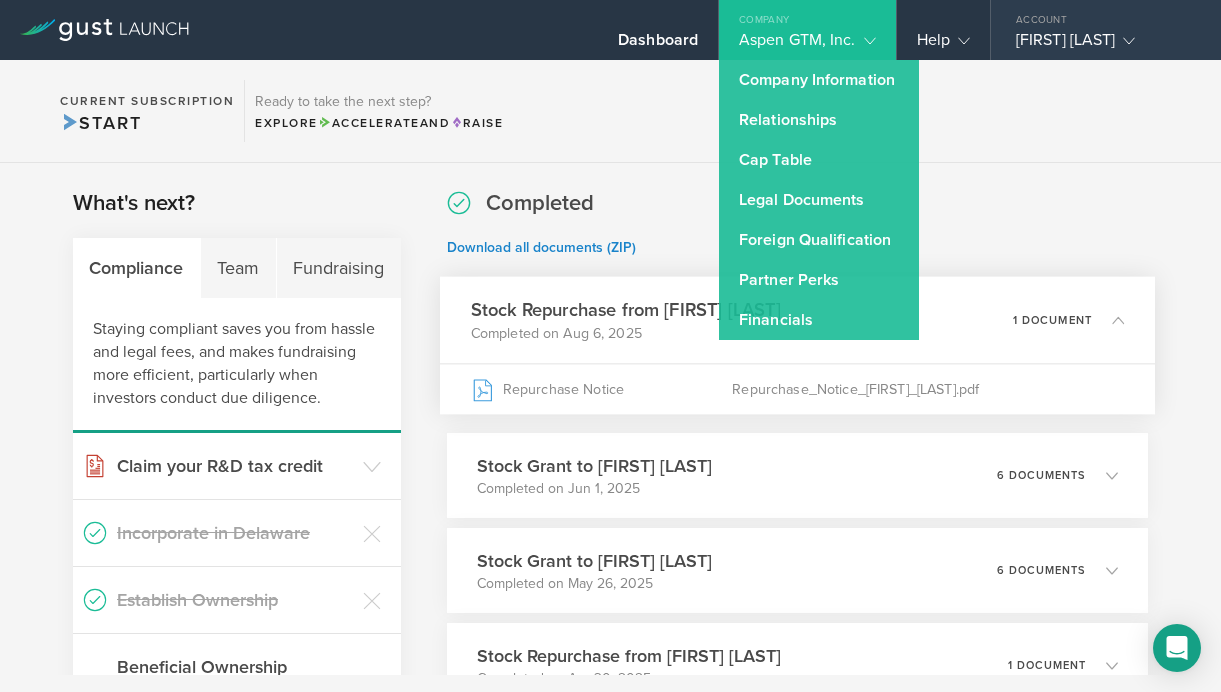 click at bounding box center [1125, 40] 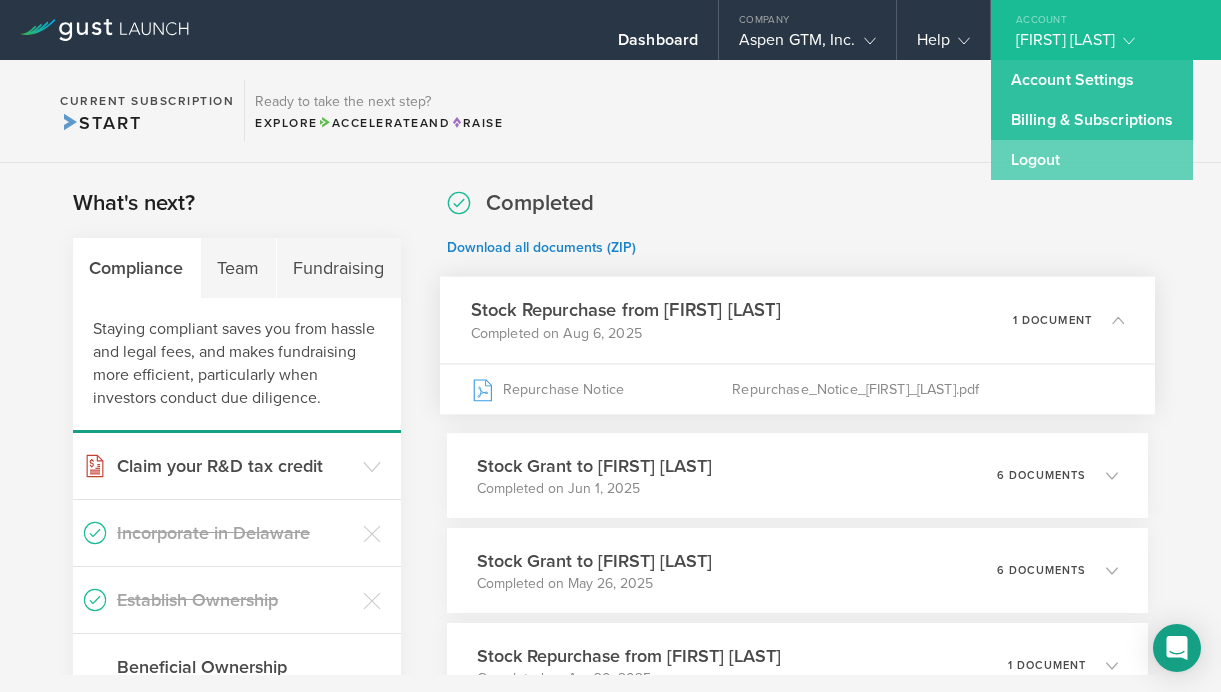 click on "Logout" at bounding box center [1092, 160] 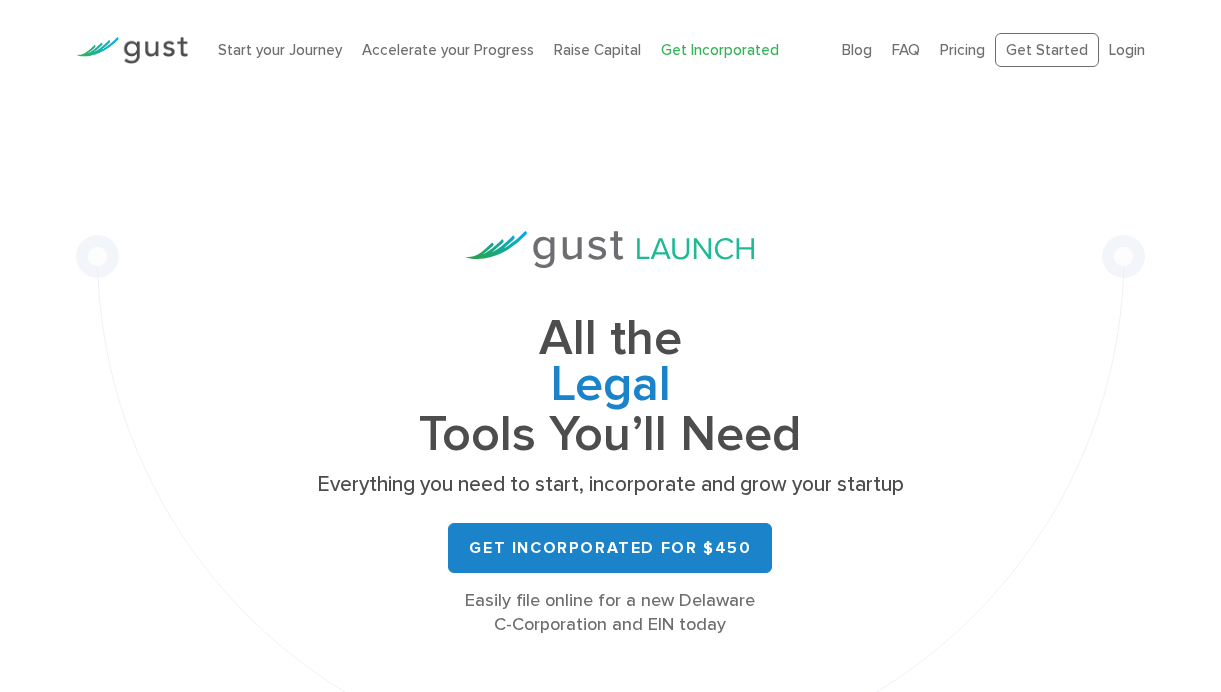 scroll, scrollTop: 0, scrollLeft: 0, axis: both 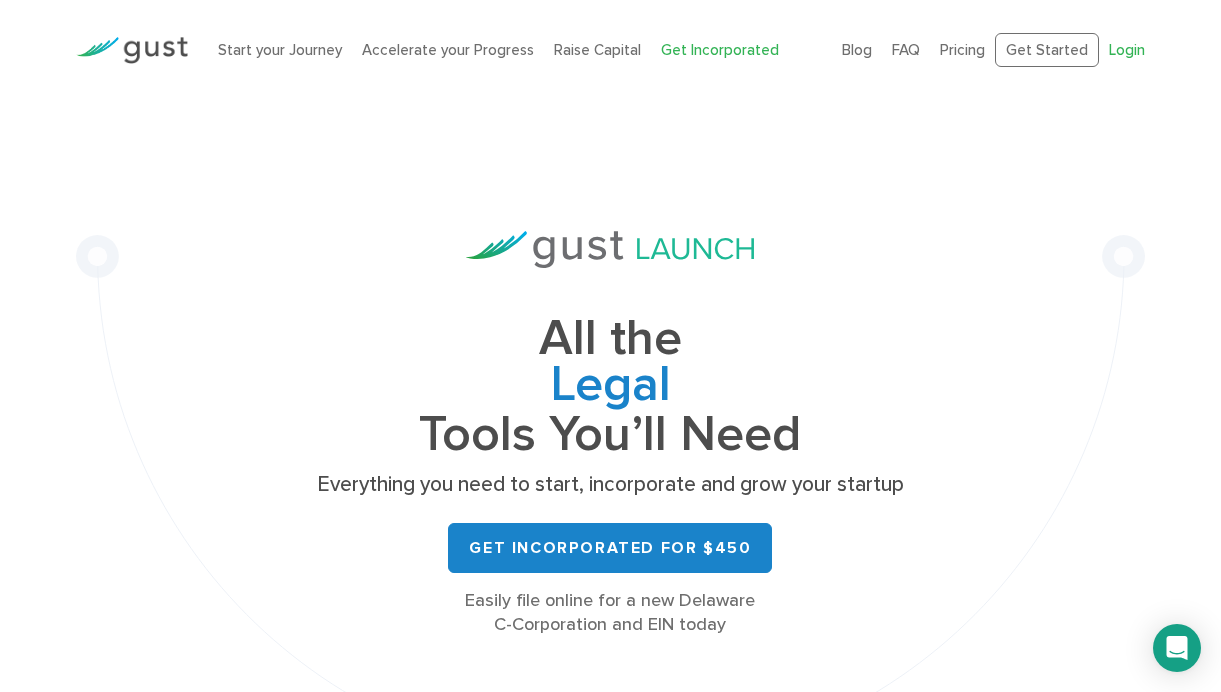 click on "Login" at bounding box center (1127, 50) 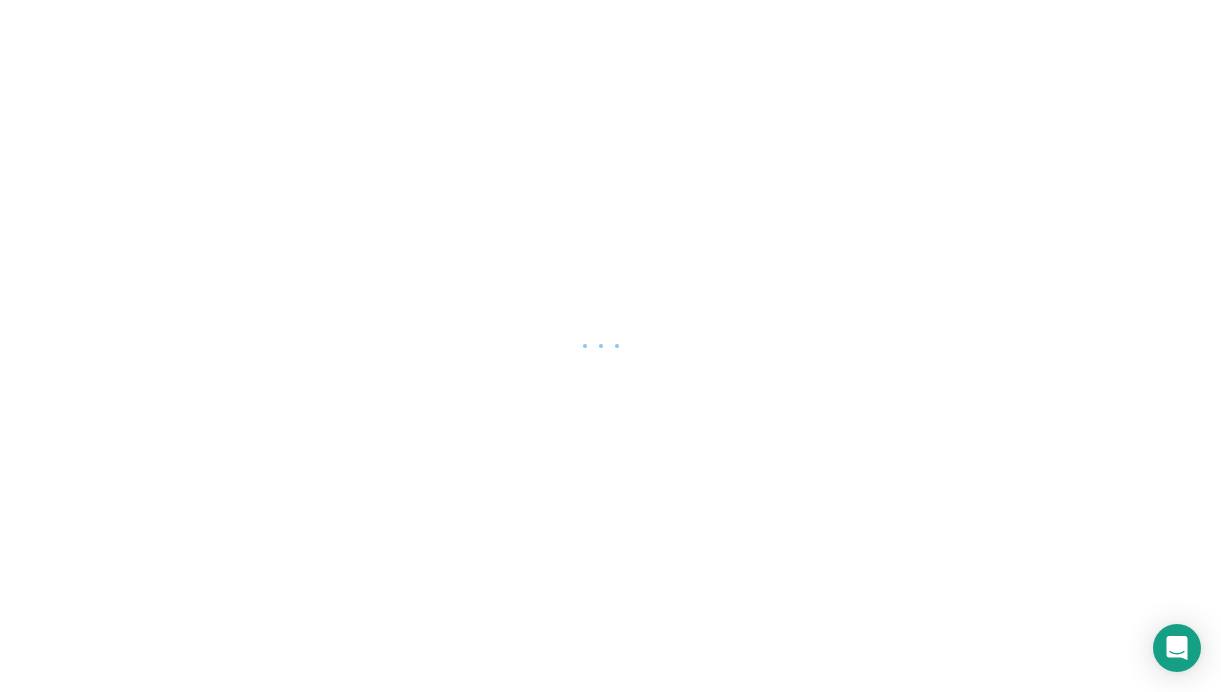 scroll, scrollTop: 0, scrollLeft: 0, axis: both 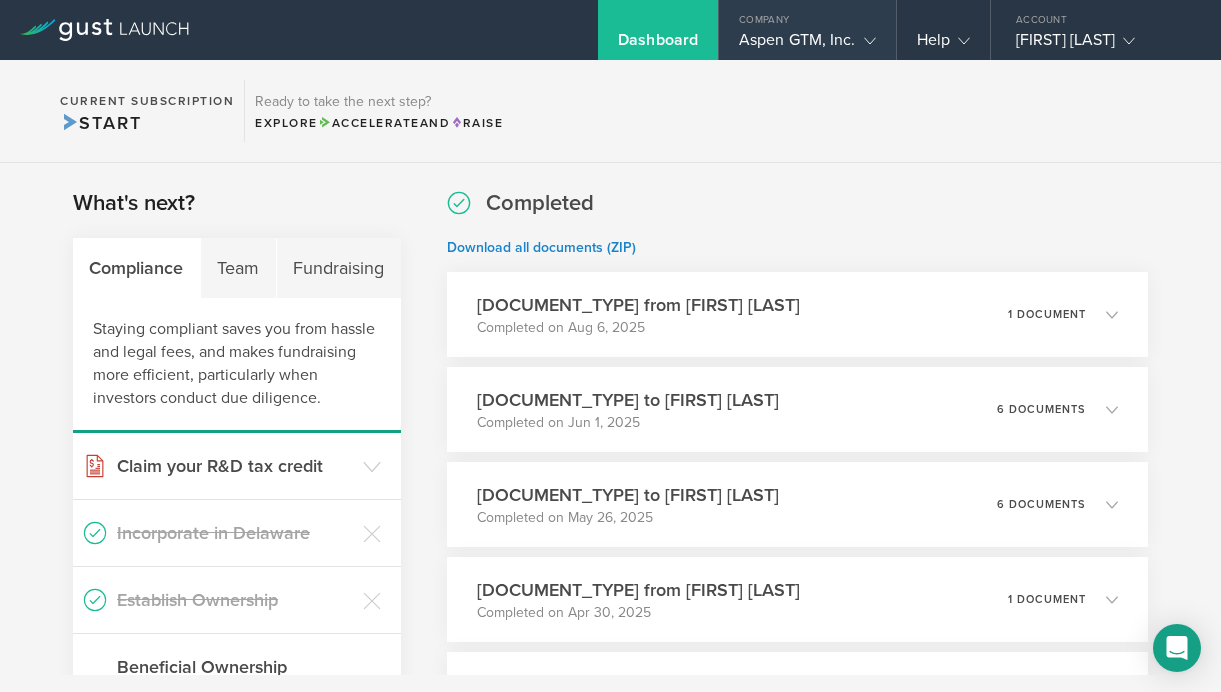 click on "Aspen GTM, Inc." at bounding box center (807, 45) 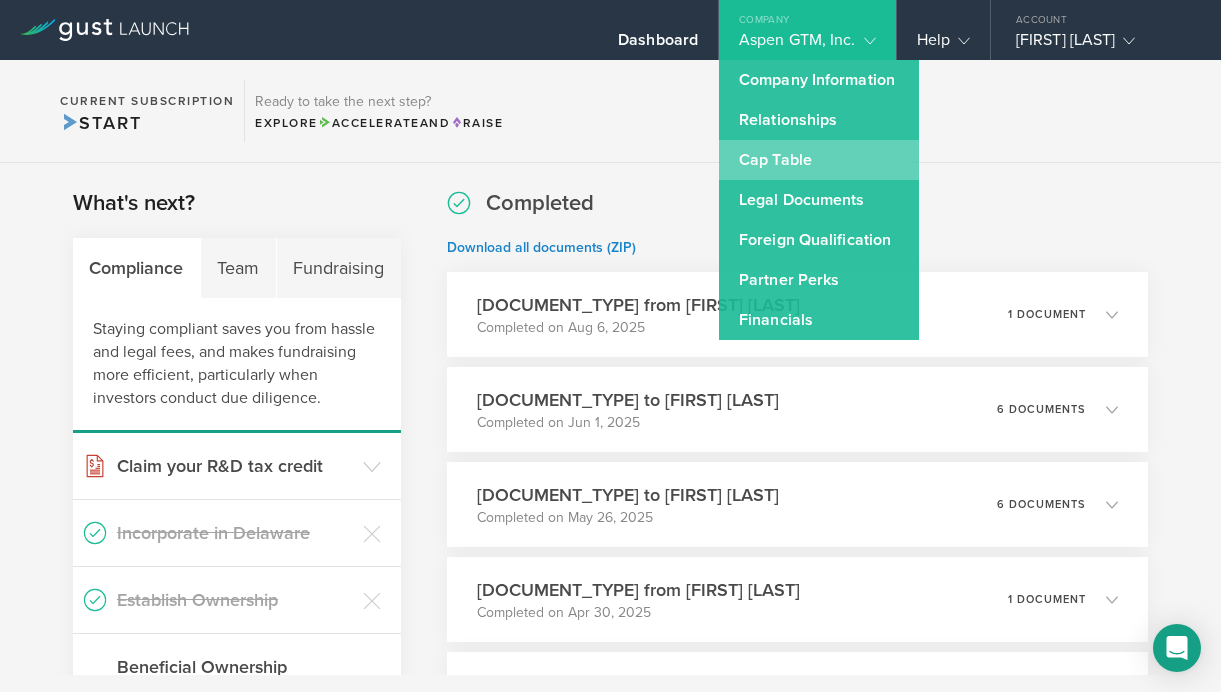 click on "Cap Table" at bounding box center (819, 160) 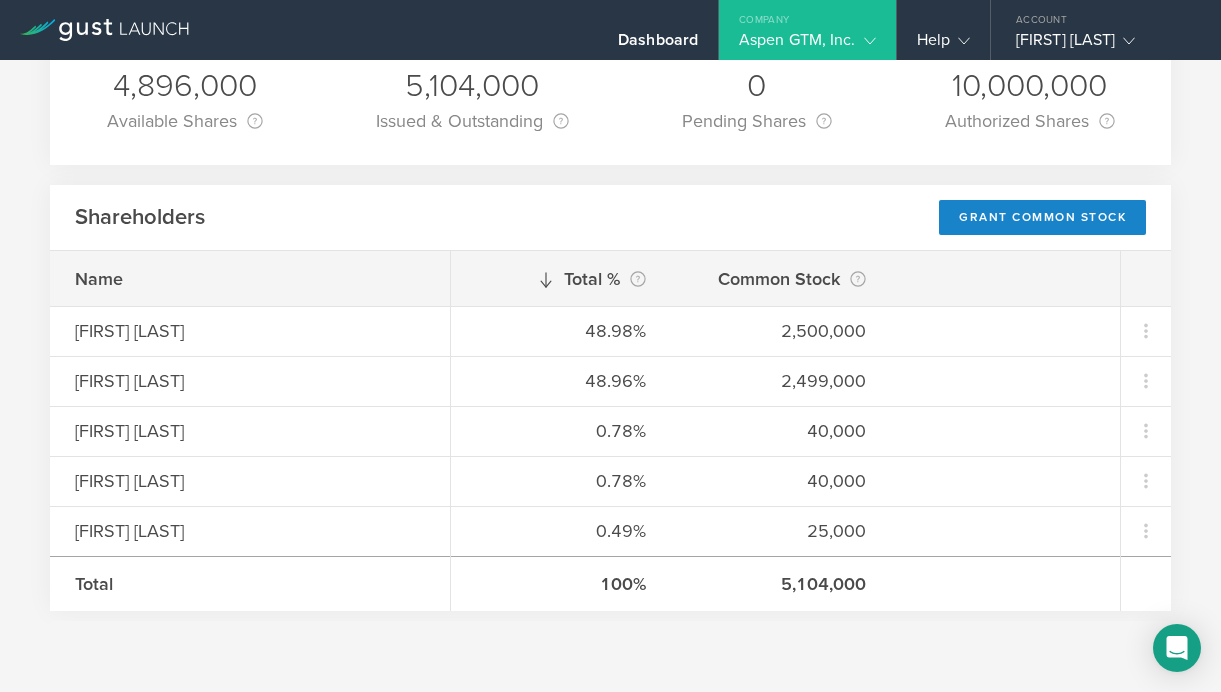 scroll, scrollTop: 211, scrollLeft: 0, axis: vertical 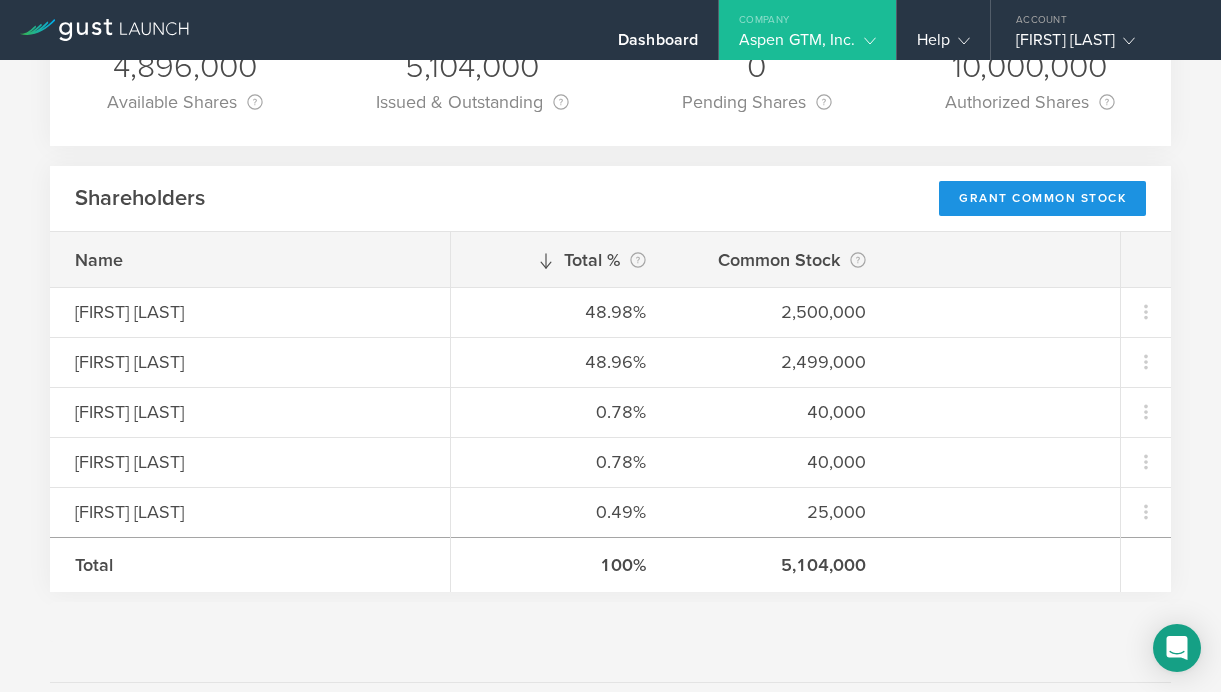 click on "Grant Common Stock" at bounding box center (1042, 198) 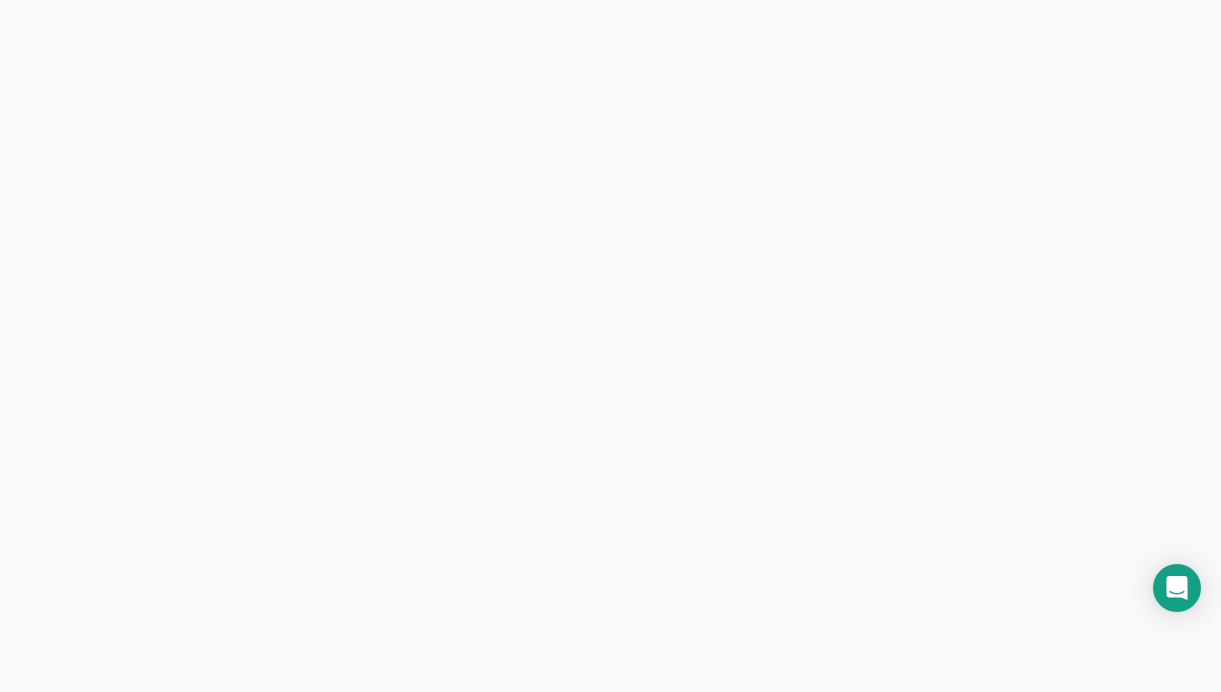 scroll, scrollTop: 0, scrollLeft: 0, axis: both 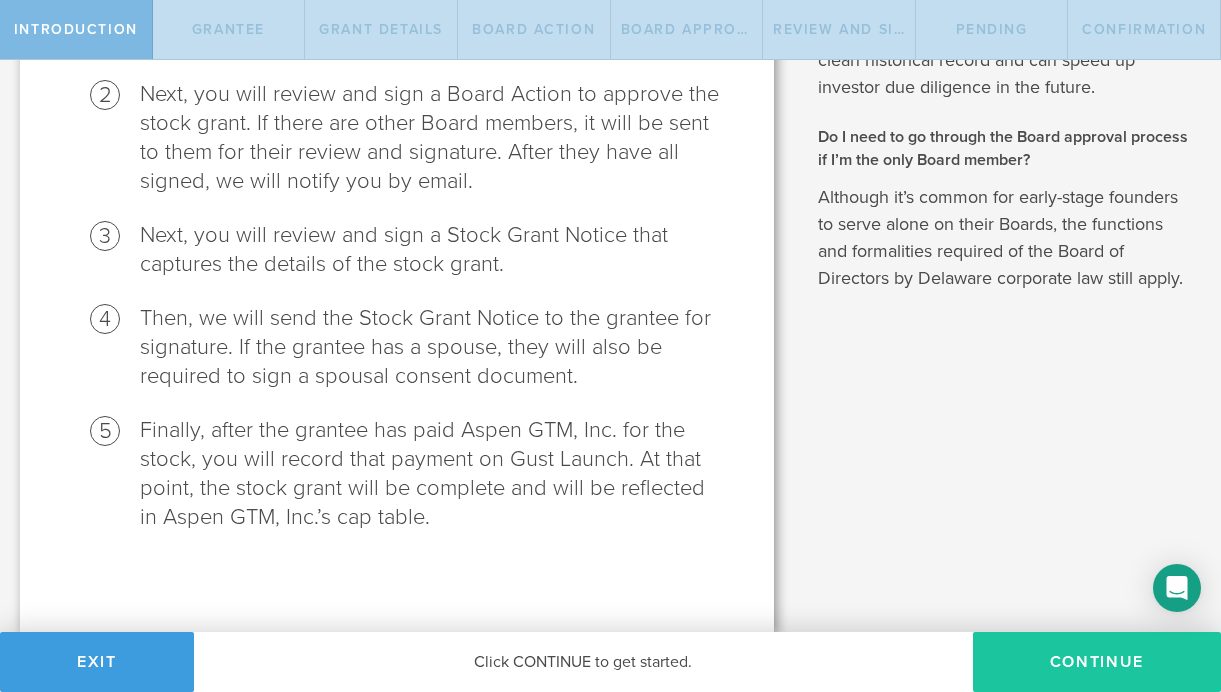 click on "Continue" at bounding box center [1097, 662] 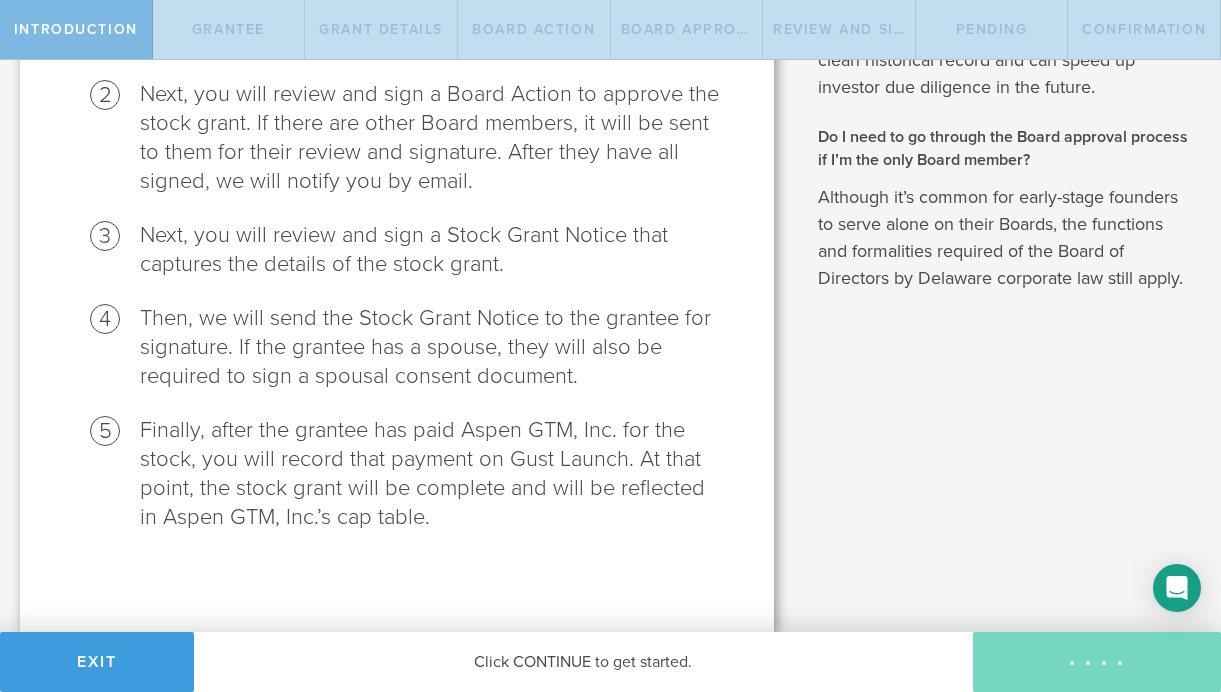 scroll, scrollTop: 0, scrollLeft: 0, axis: both 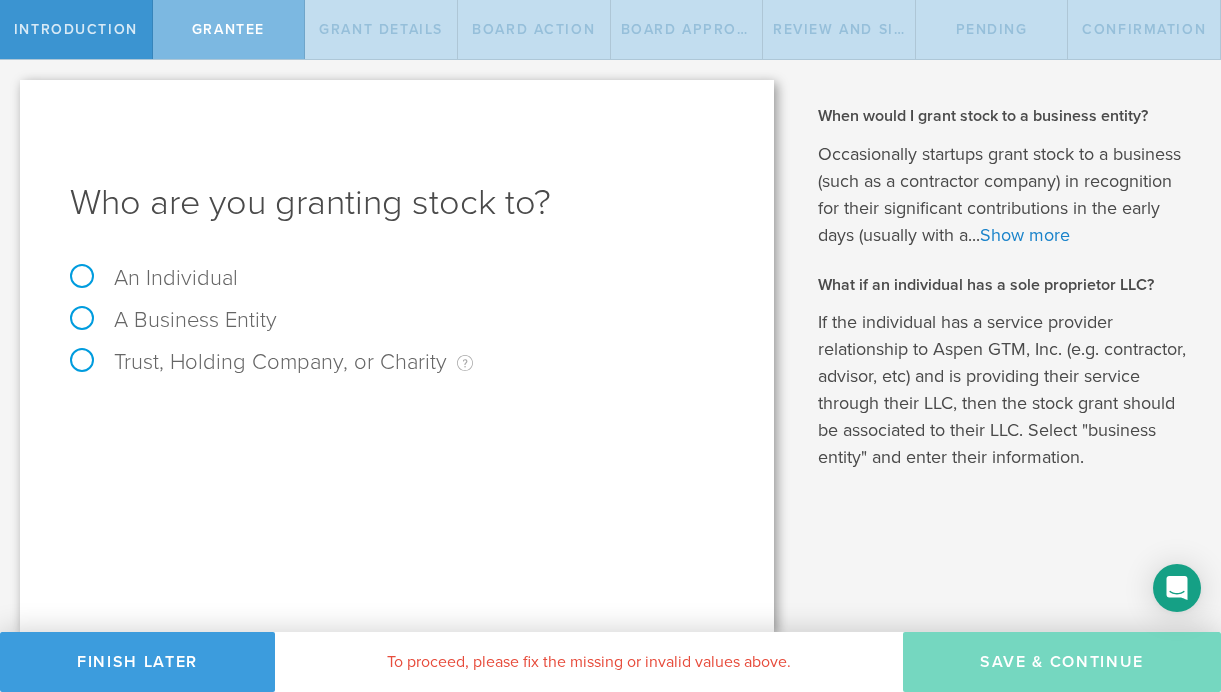 click on "An Individual" at bounding box center [154, 278] 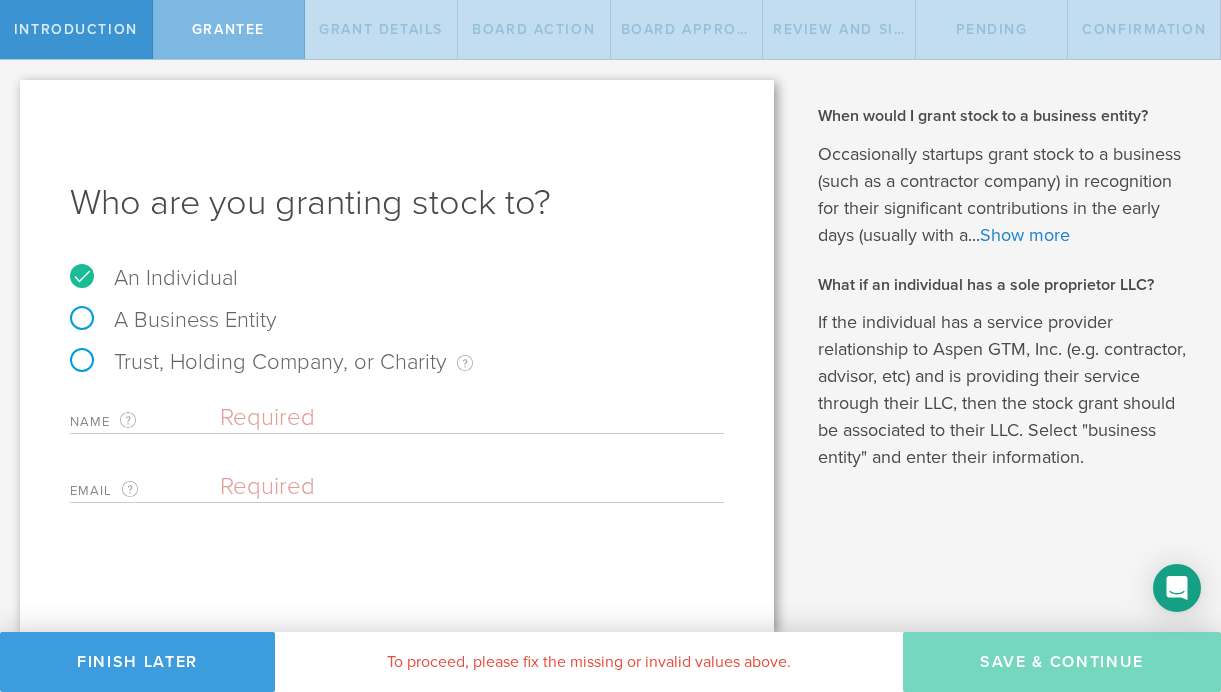 click at bounding box center [472, 418] 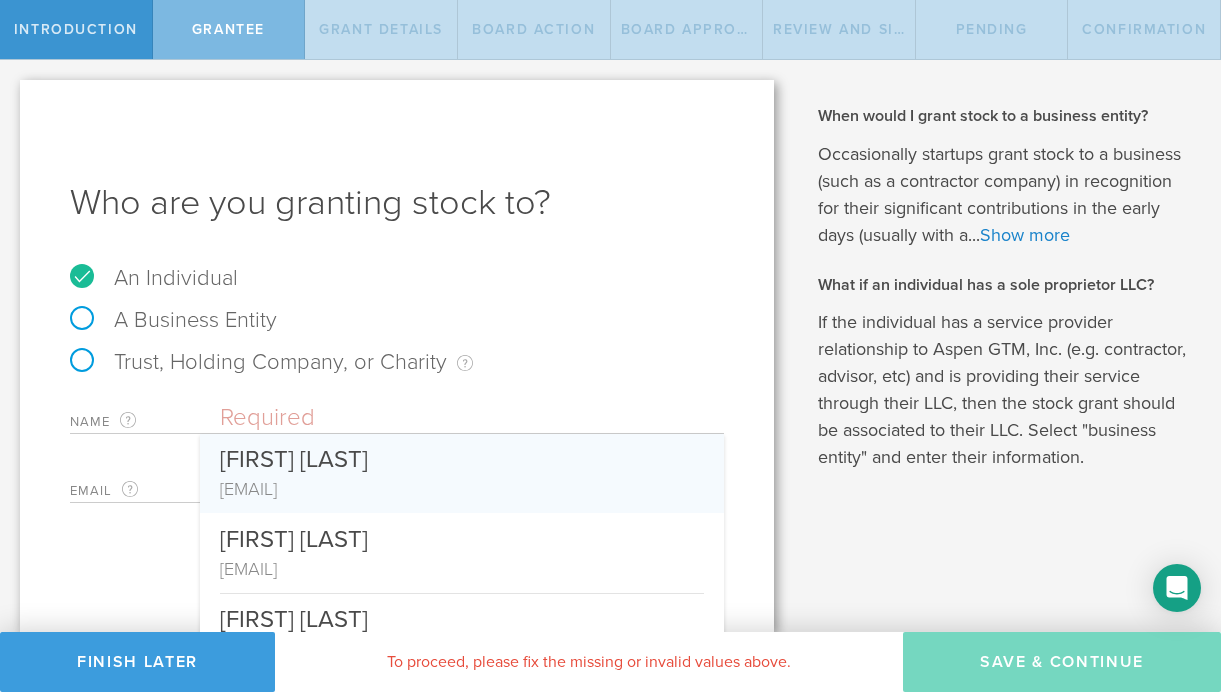click on "[FIRST] [LAST]" at bounding box center (462, 455) 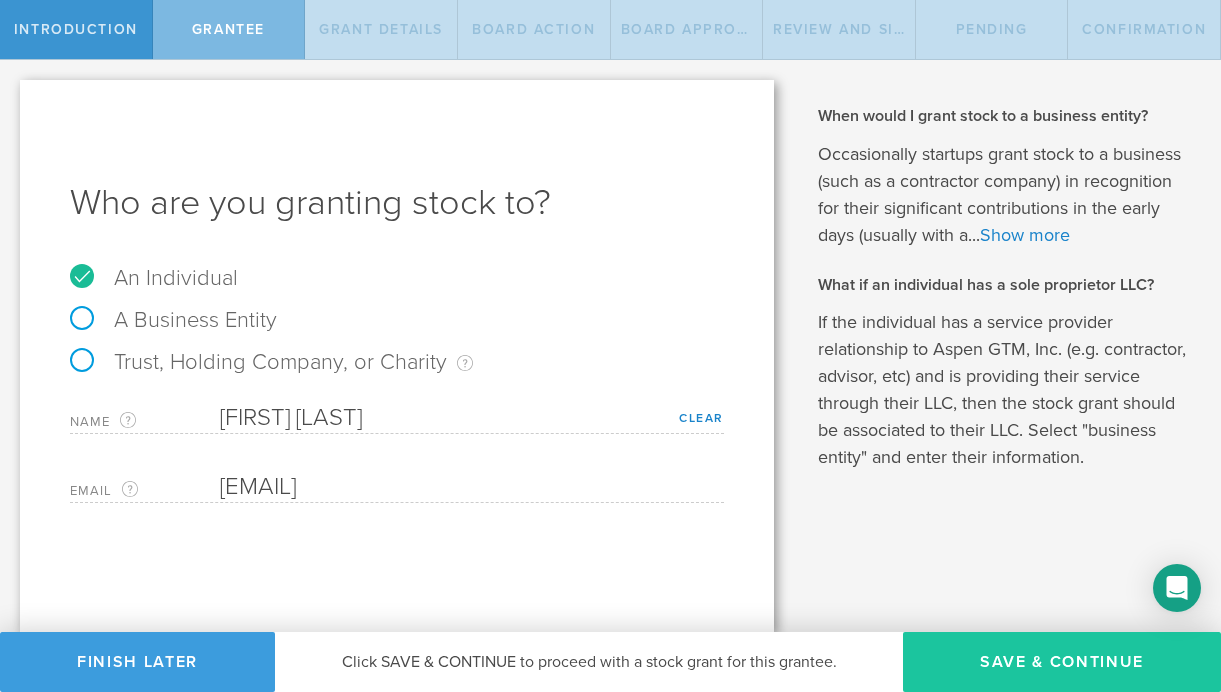 click on "Save & Continue" at bounding box center [1062, 662] 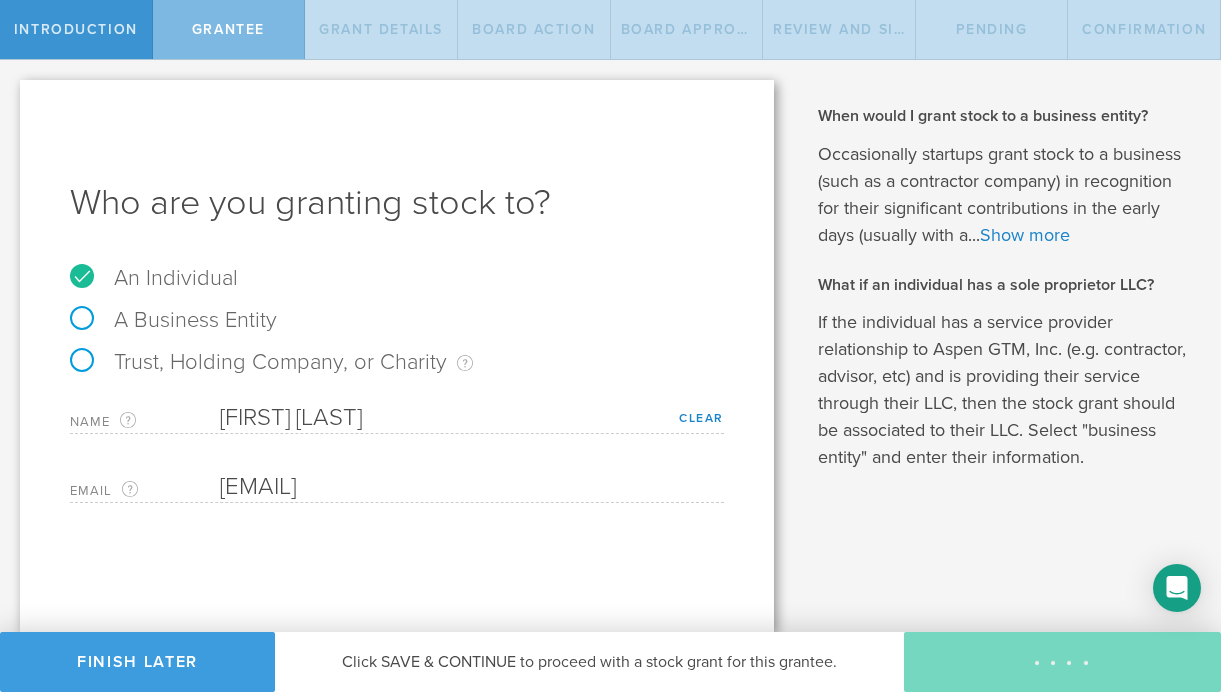 type on "48" 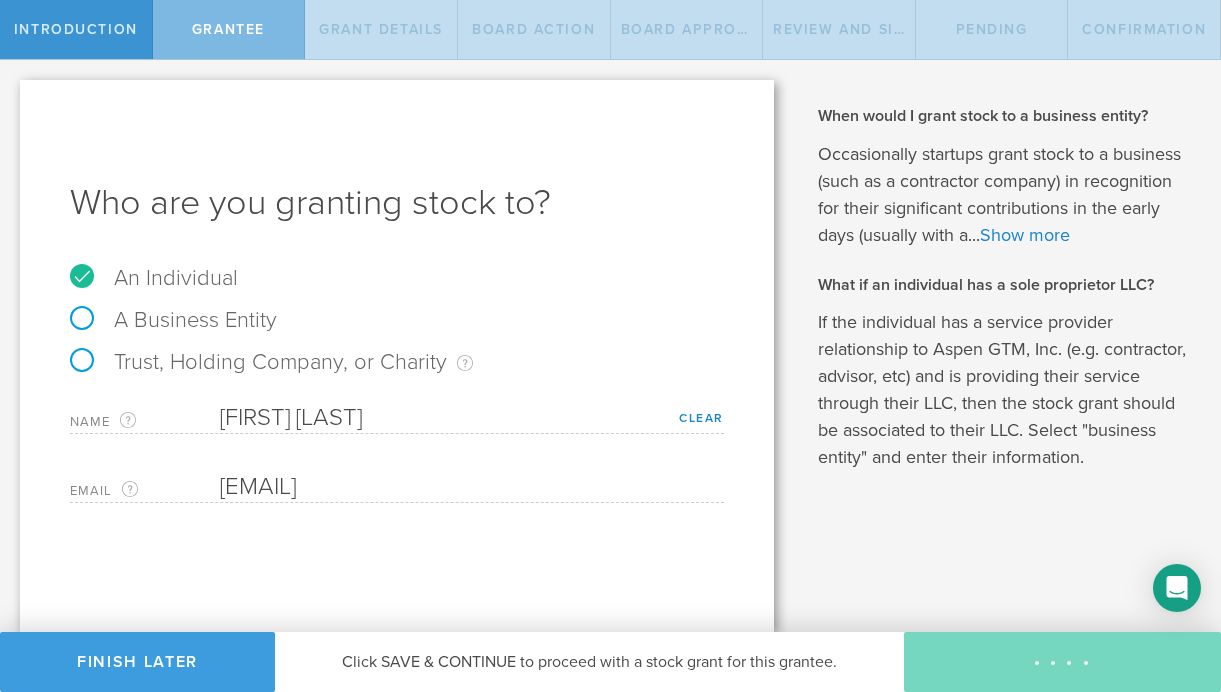 type on "12" 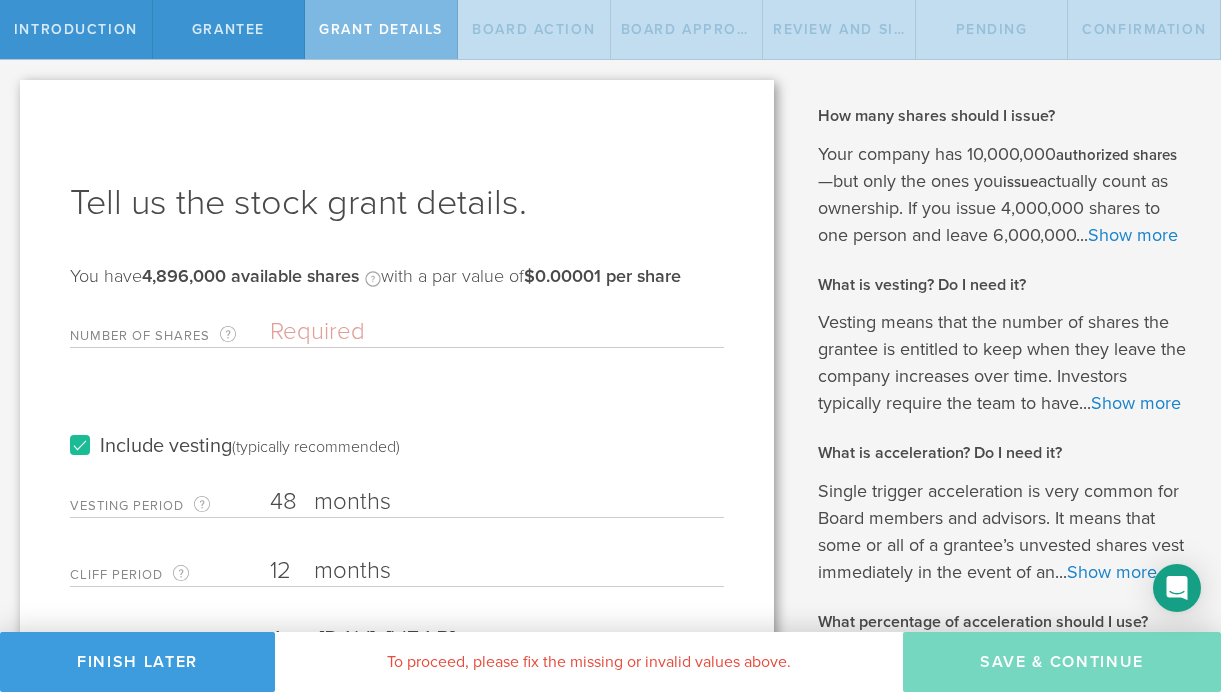 click on "Number of Shares The total amount of stock the company is granting to this recipient." at bounding box center [497, 332] 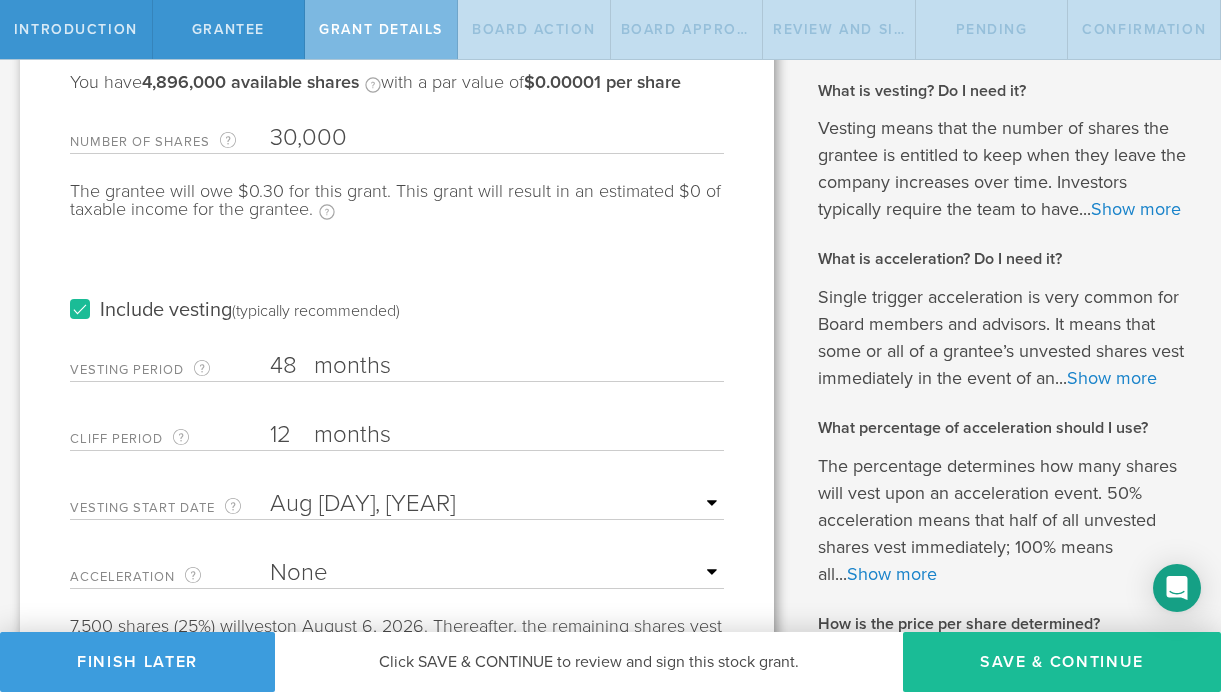 scroll, scrollTop: 228, scrollLeft: 0, axis: vertical 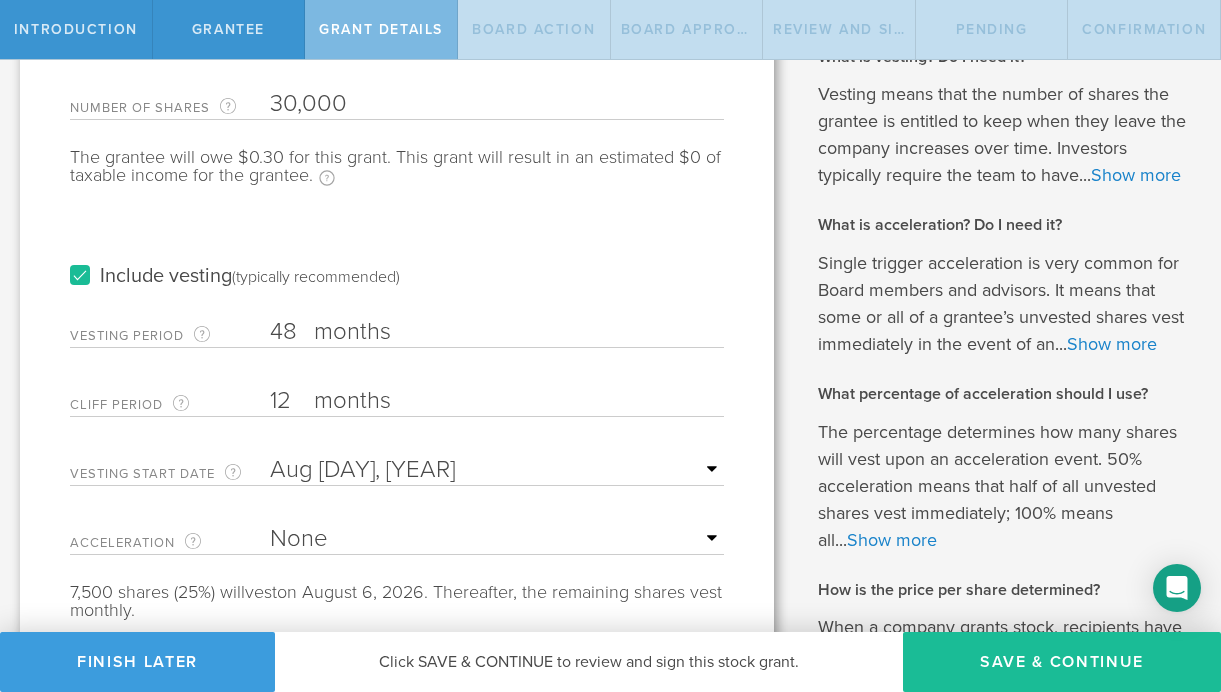 type on "30,000" 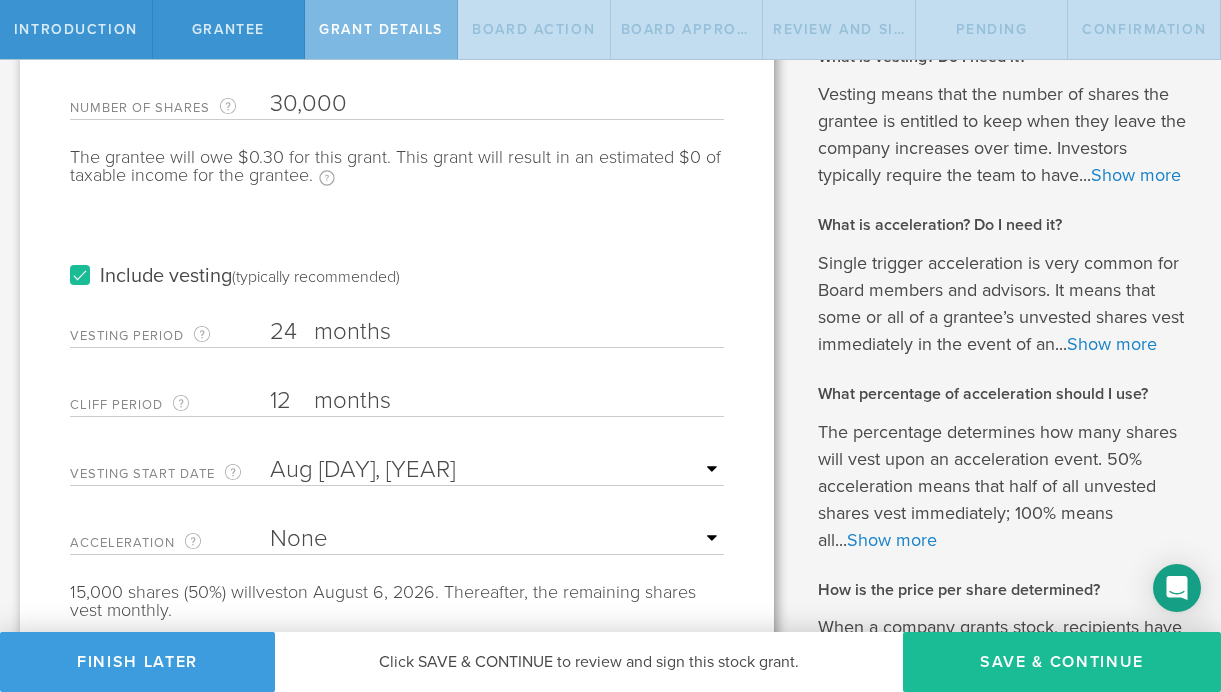 type on "24" 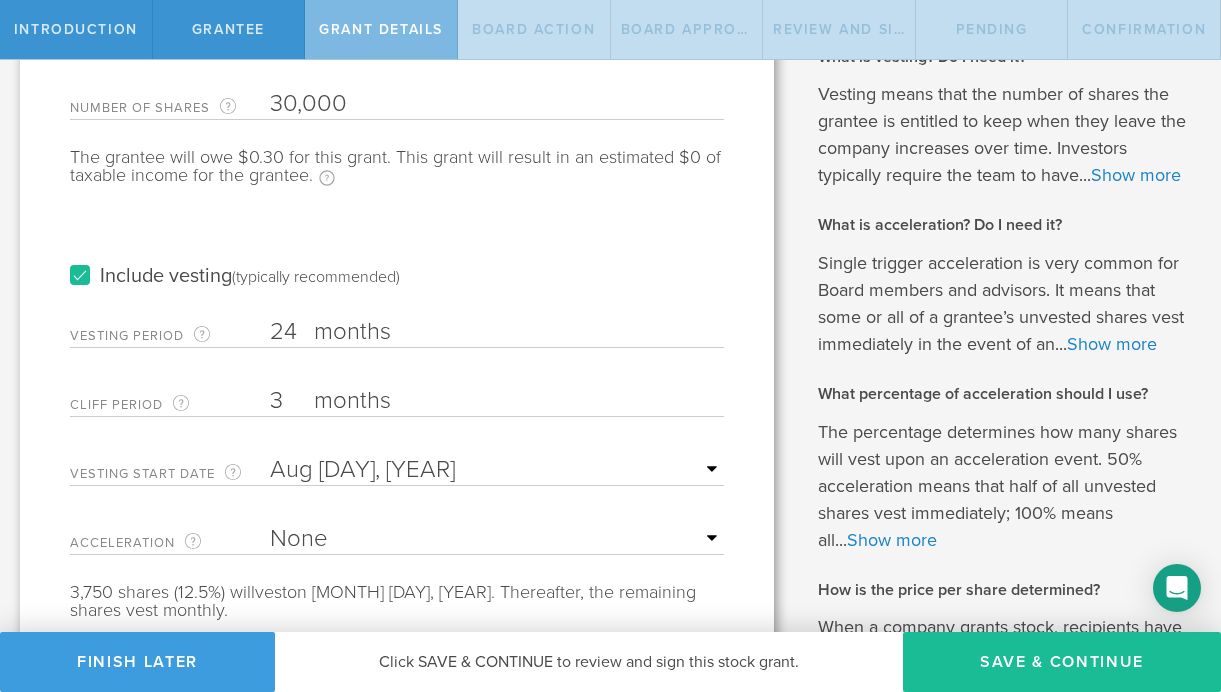 type on "3" 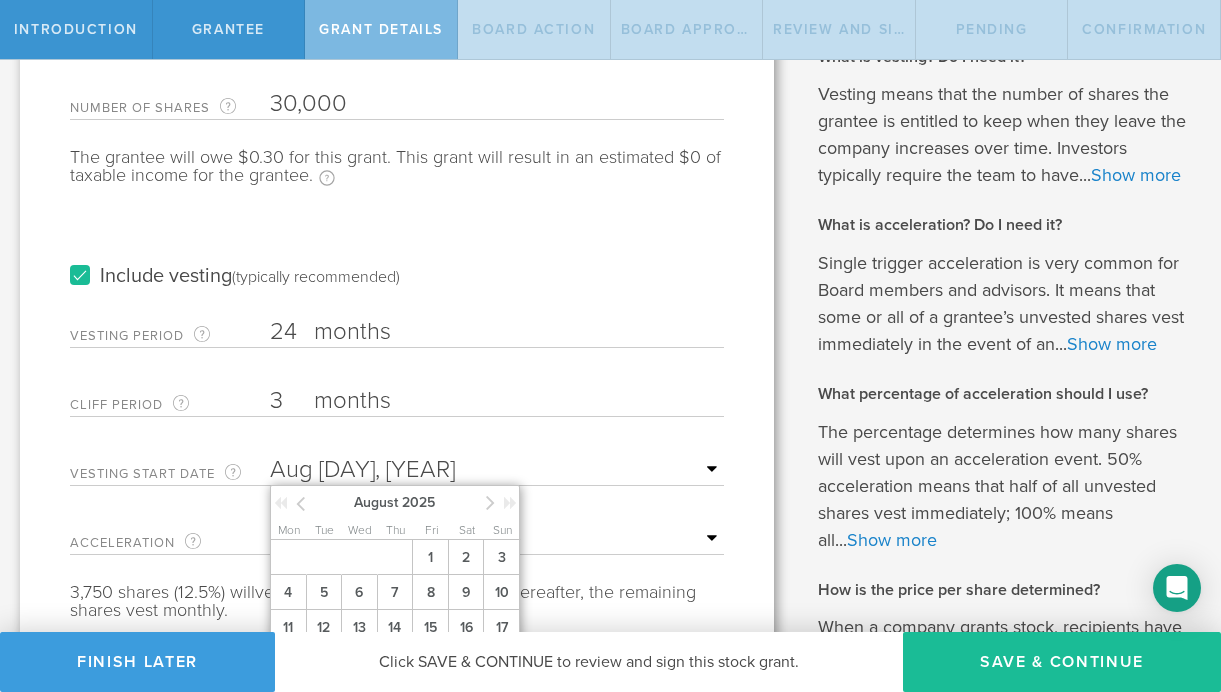 type on "Aug [DAY], [YEAR]" 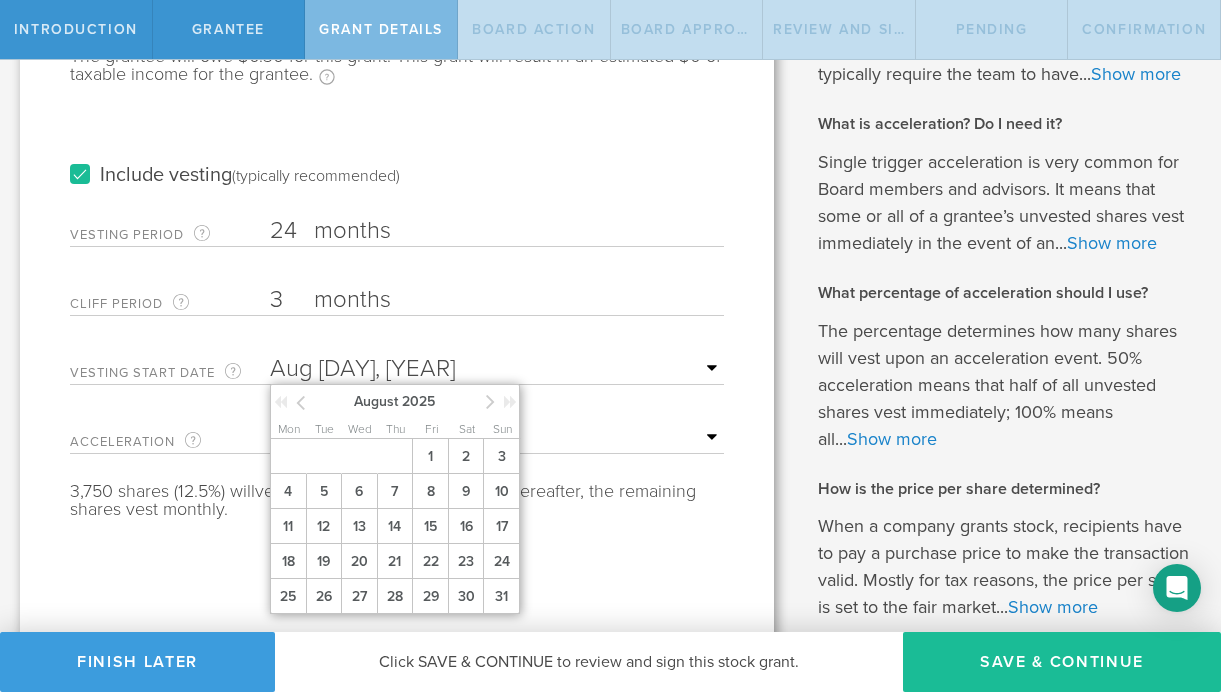 scroll, scrollTop: 333, scrollLeft: 0, axis: vertical 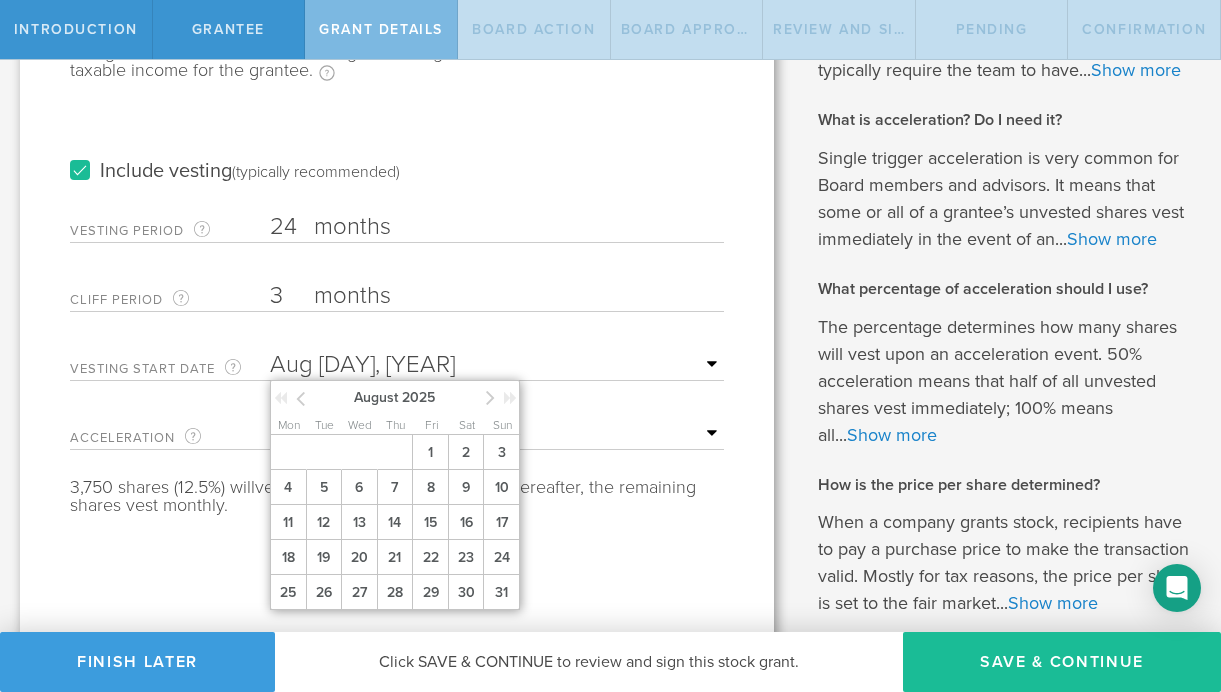 click on "Aug [DAY], [YEAR]" at bounding box center [497, 365] 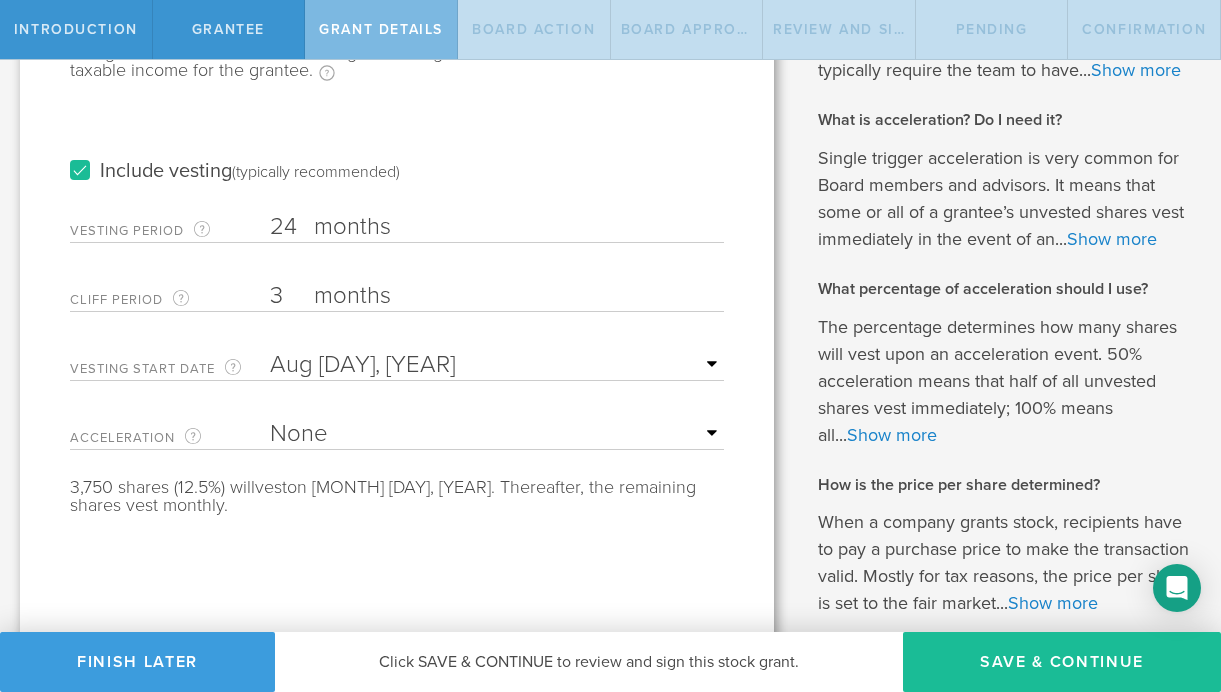 click on "None Single Trigger Double Trigger" at bounding box center (497, 434) 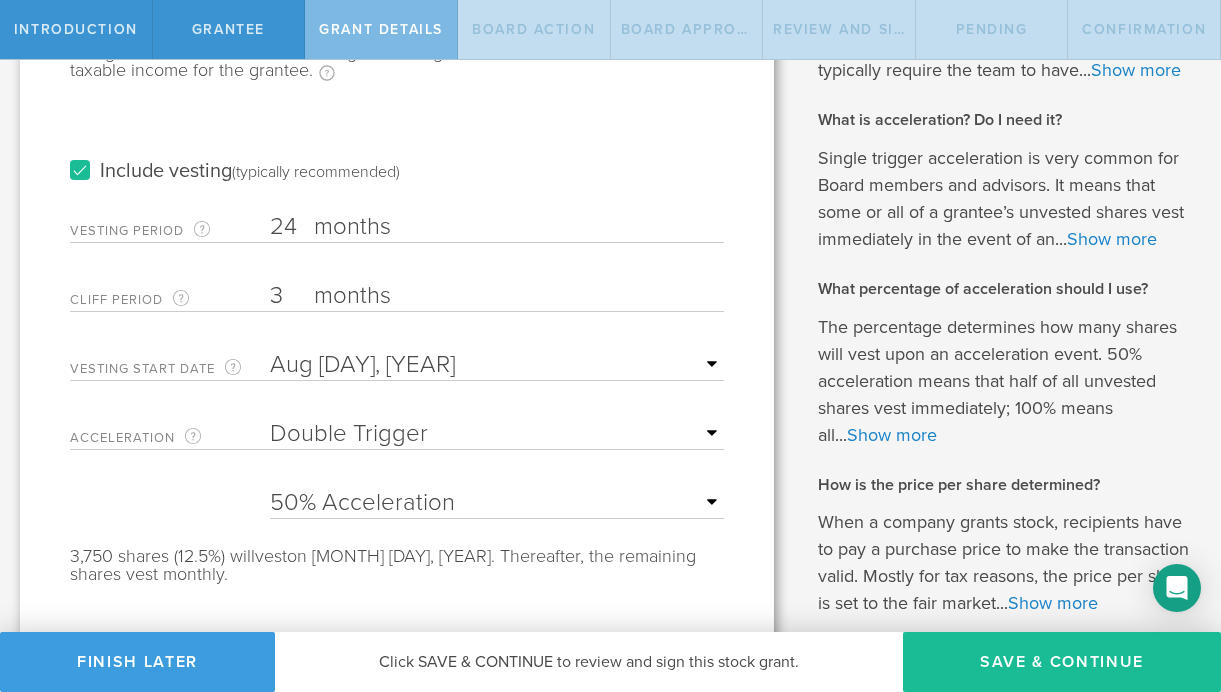 click on "None Single Trigger Double Trigger" at bounding box center [497, 434] 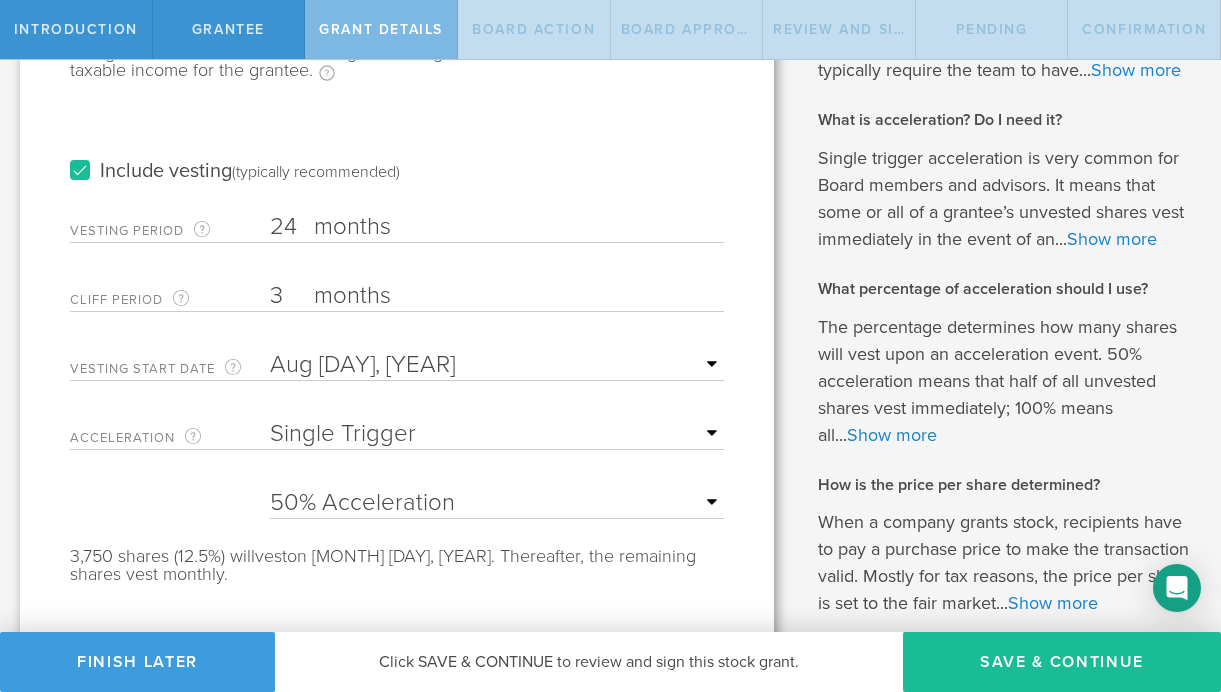 click on "25% Acceleration 50% Acceleration 75% Acceleration 100% Acceleration" at bounding box center [497, 503] 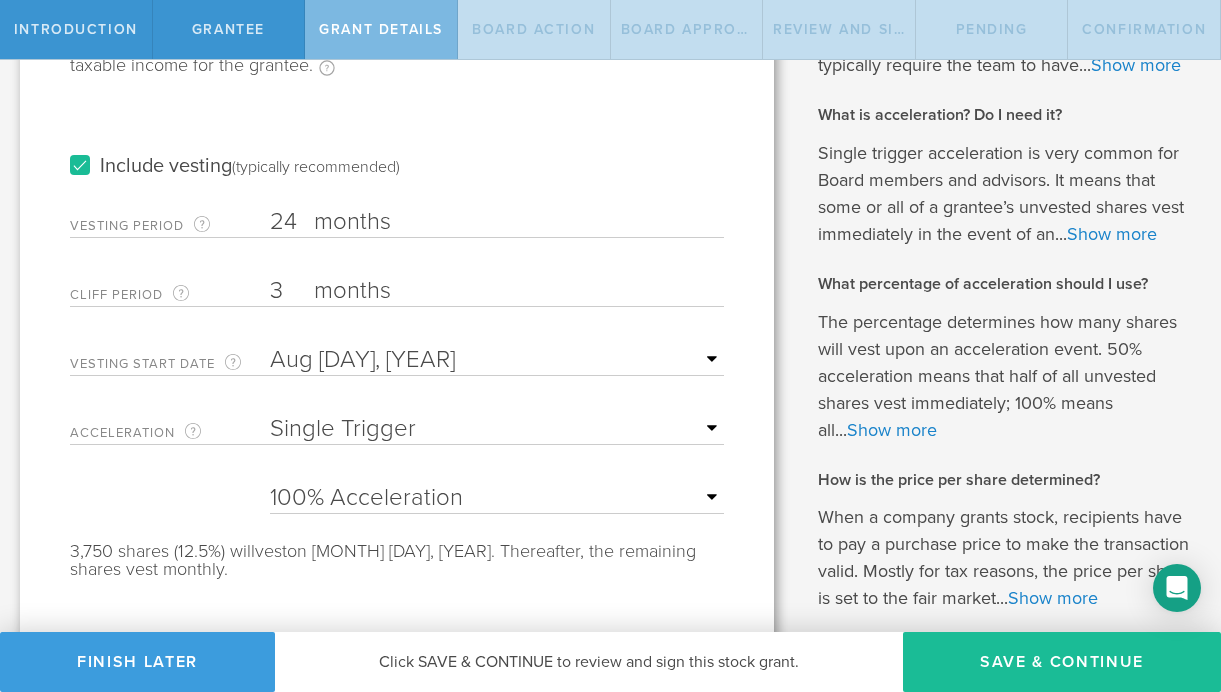 scroll, scrollTop: 350, scrollLeft: 0, axis: vertical 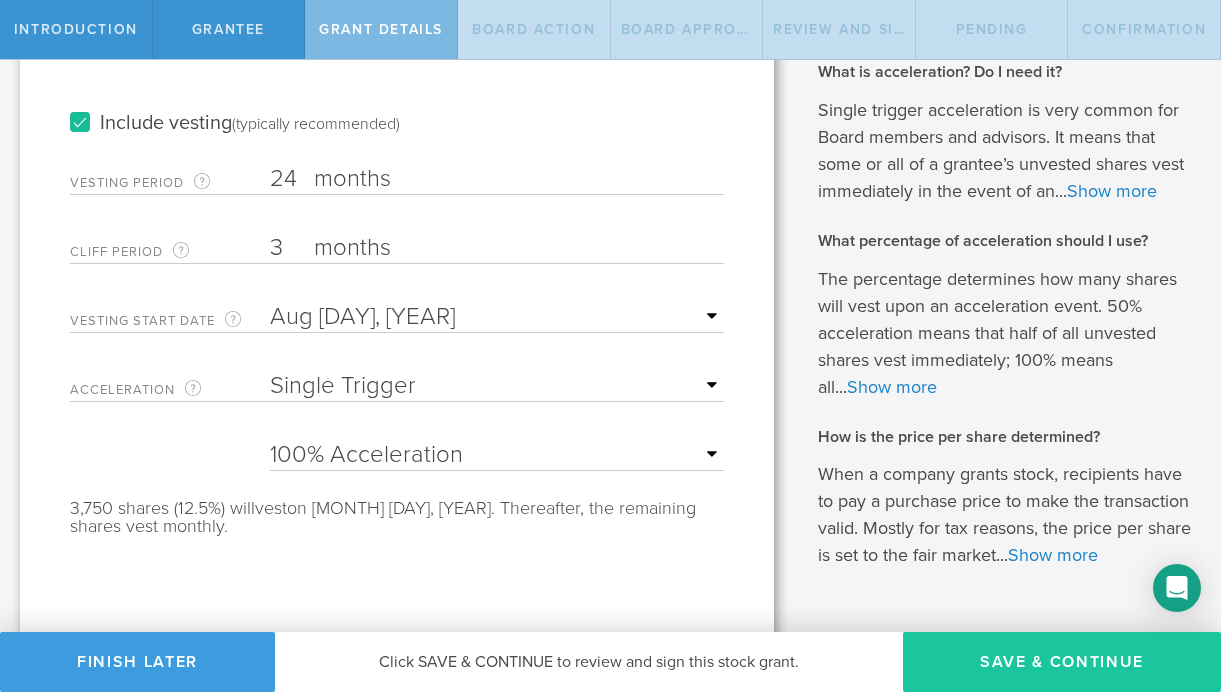 click on "Save & Continue" at bounding box center (1062, 662) 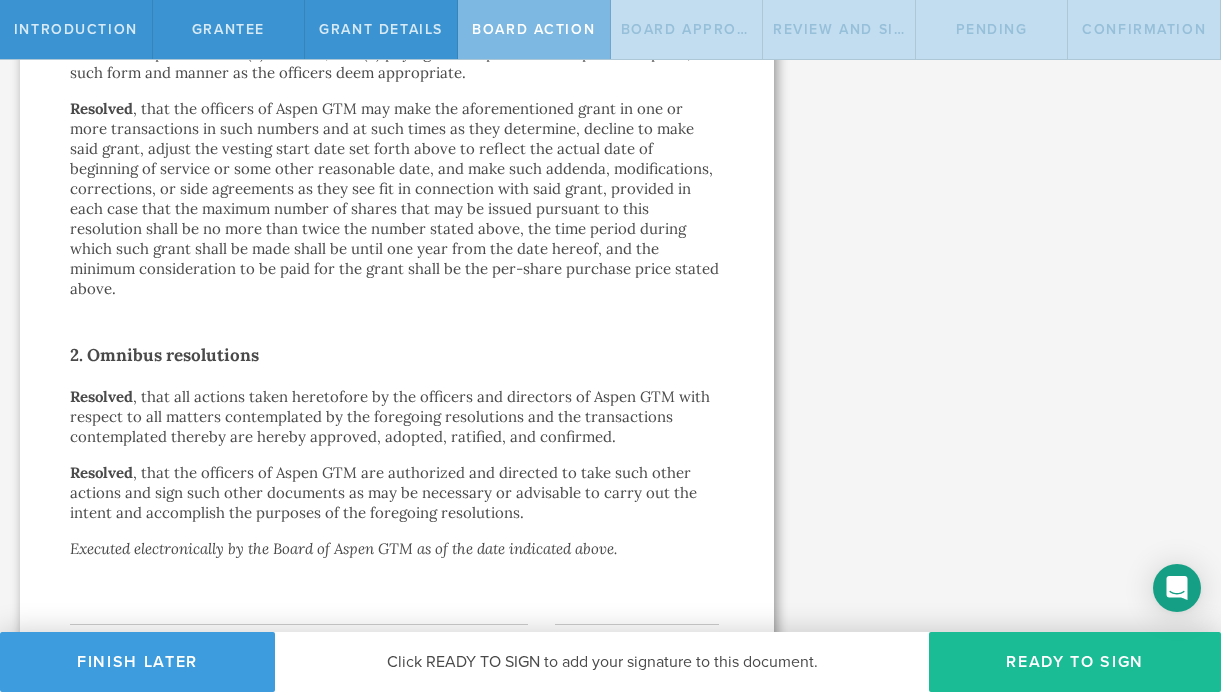 scroll, scrollTop: 1396, scrollLeft: 0, axis: vertical 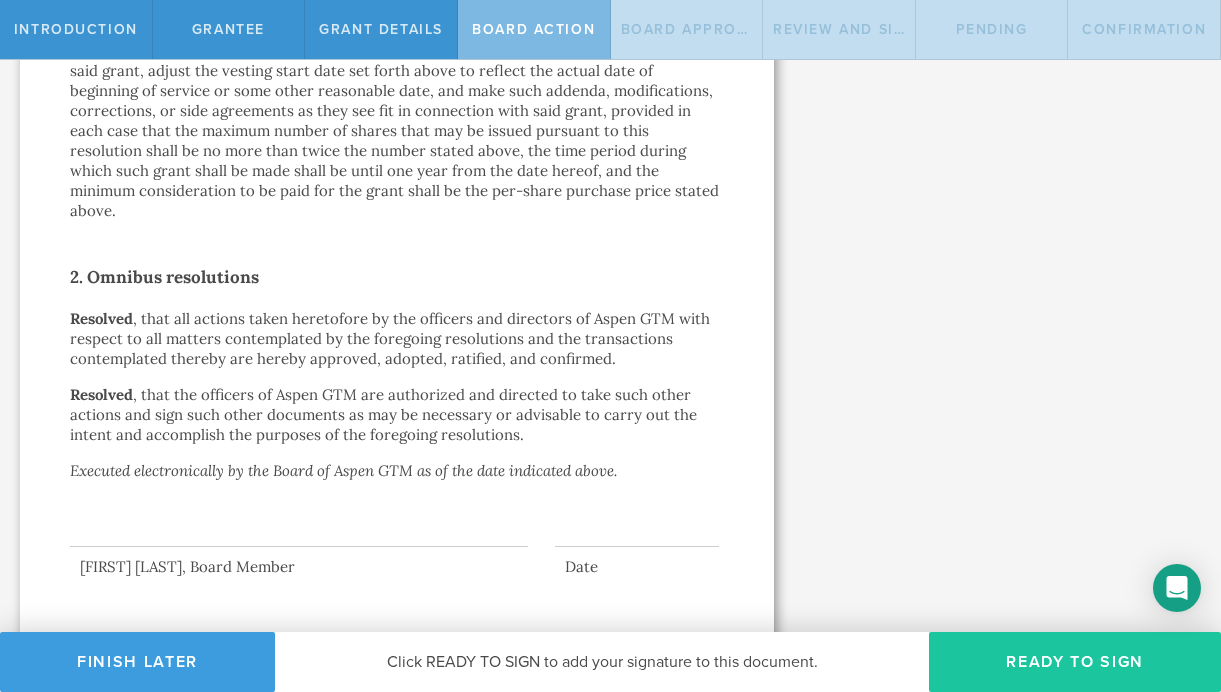 click on "Ready to Sign" at bounding box center [1075, 662] 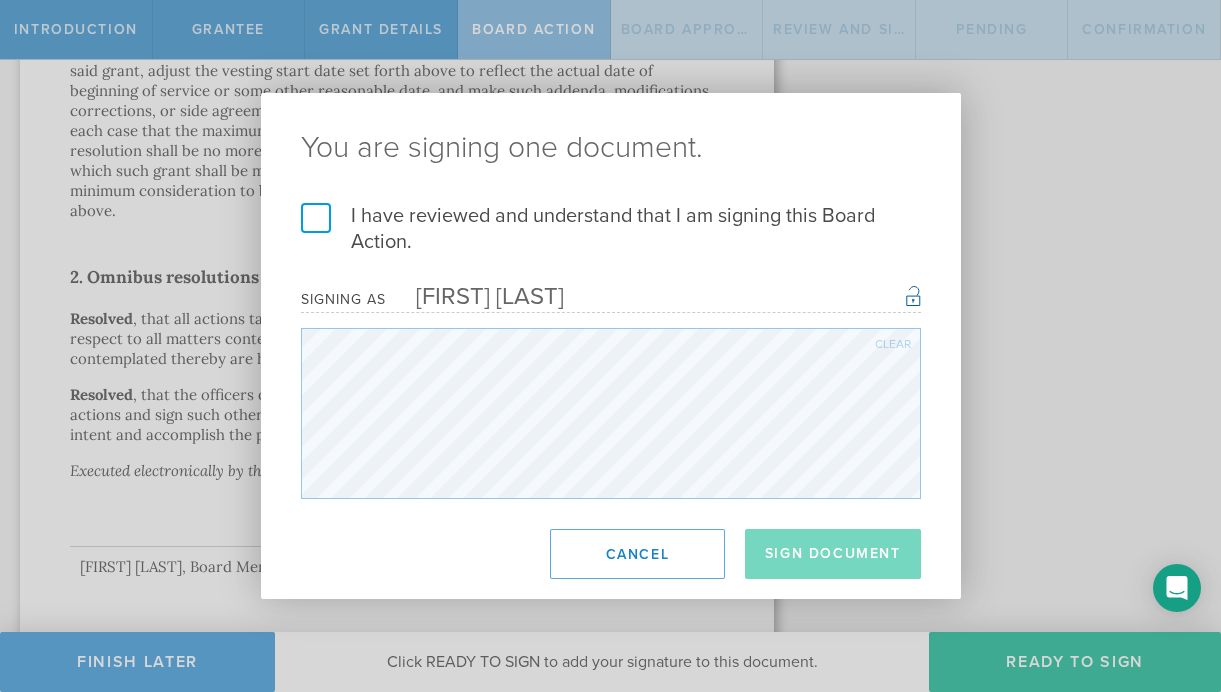 click on "I have reviewed and understand that I am signing this Board Action." at bounding box center [611, 229] 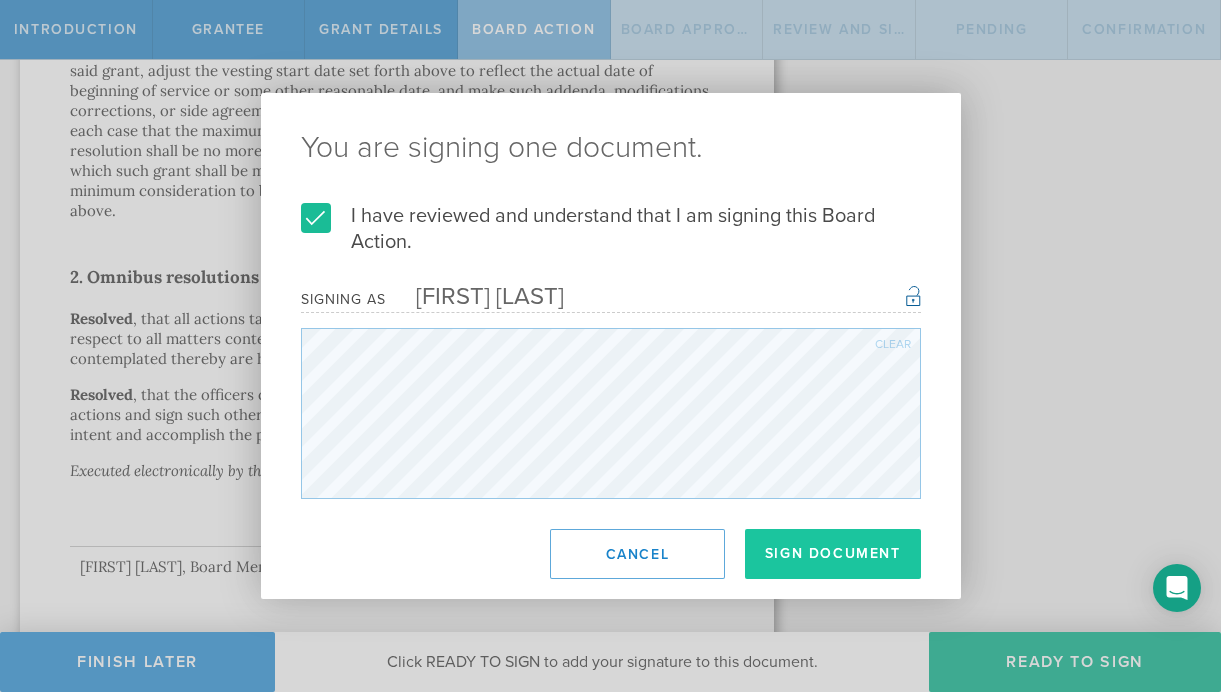 click on "Sign Document" at bounding box center (833, 554) 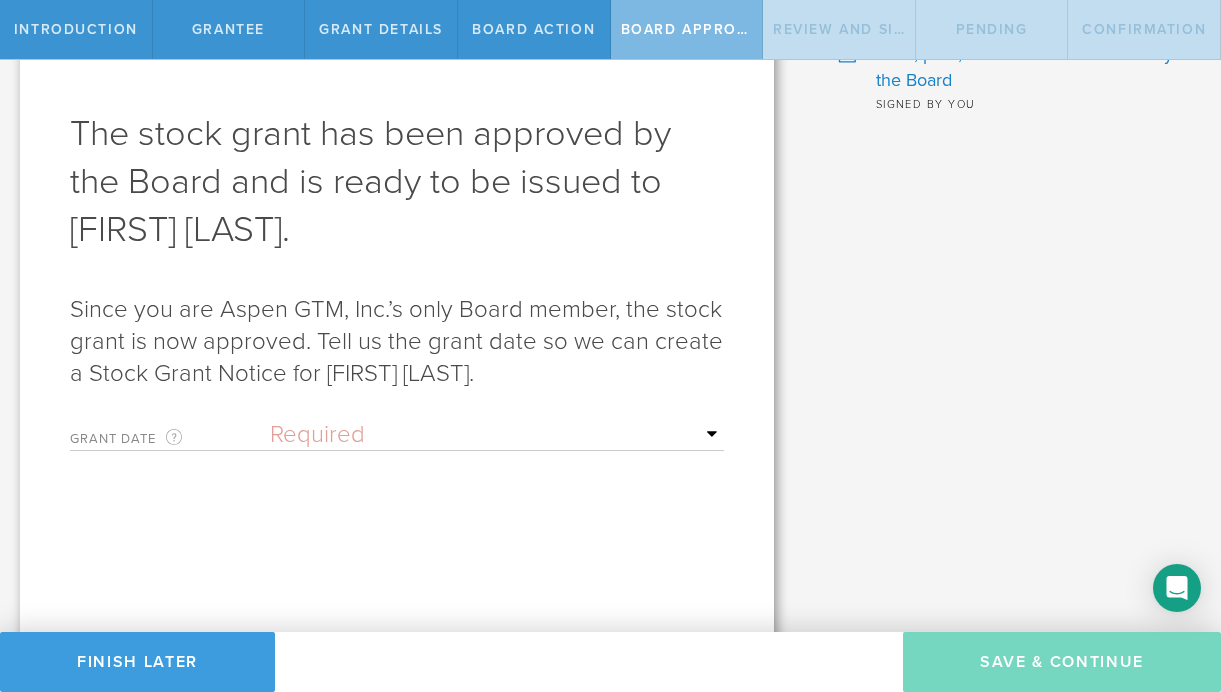 scroll, scrollTop: 100, scrollLeft: 0, axis: vertical 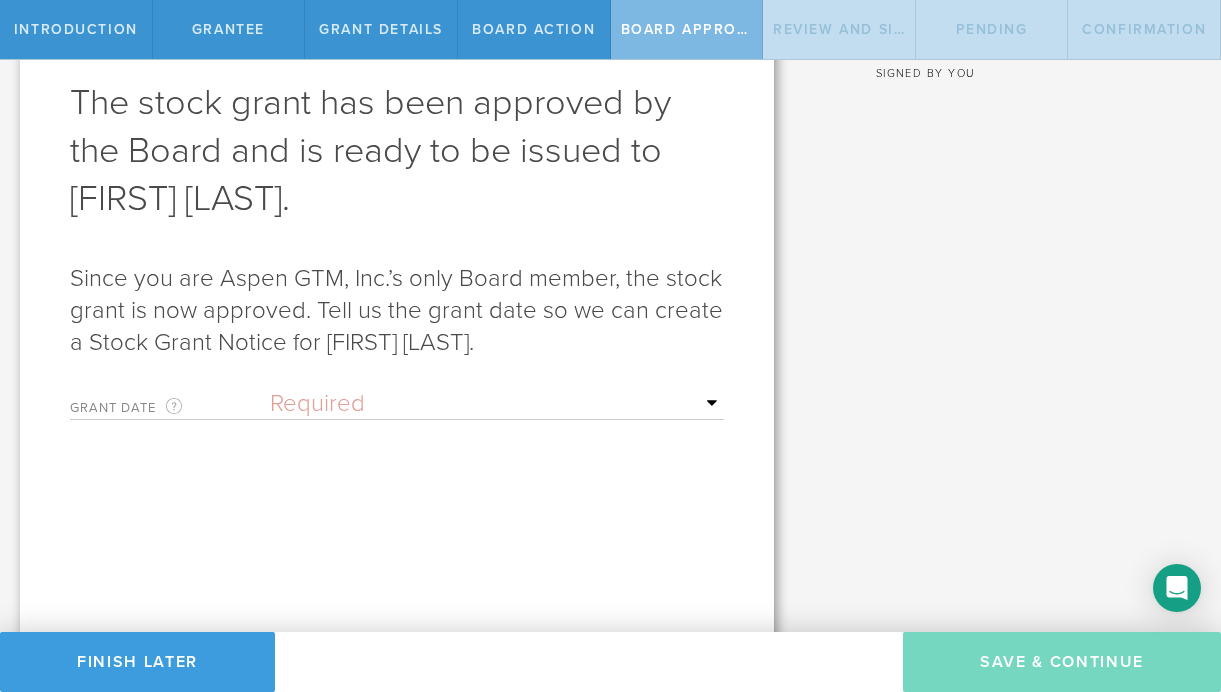 click on "Required Upon grantee's signature A specific date" at bounding box center [497, 404] 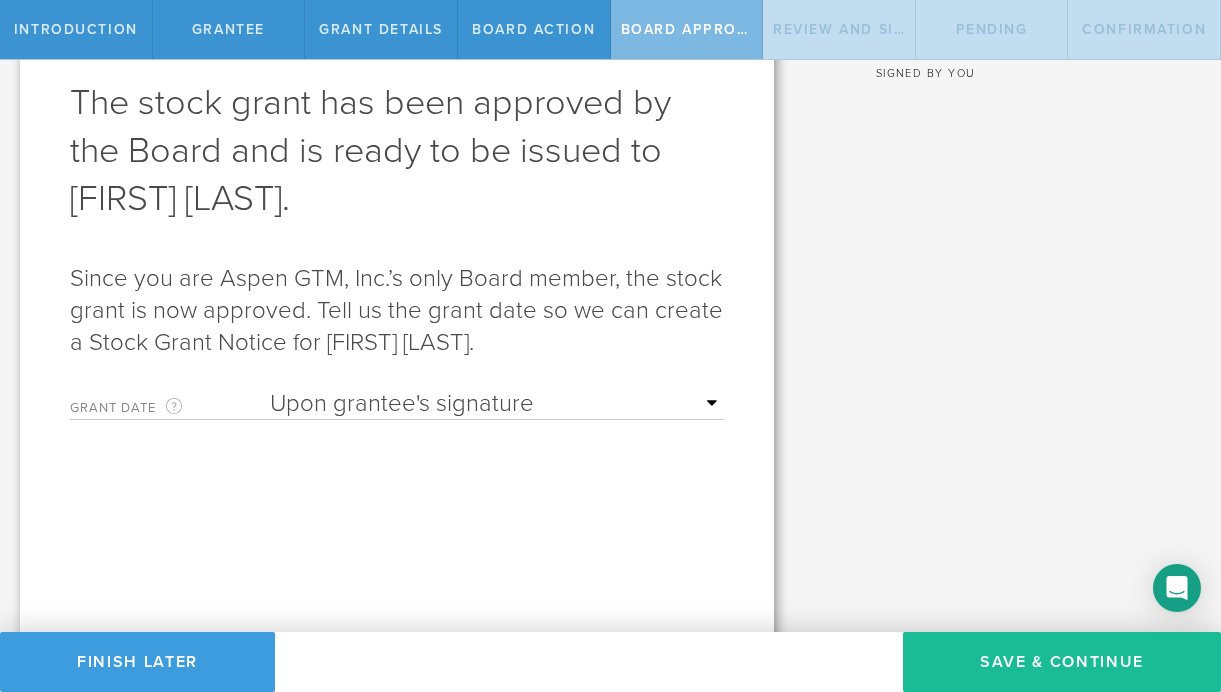 scroll, scrollTop: 191, scrollLeft: 0, axis: vertical 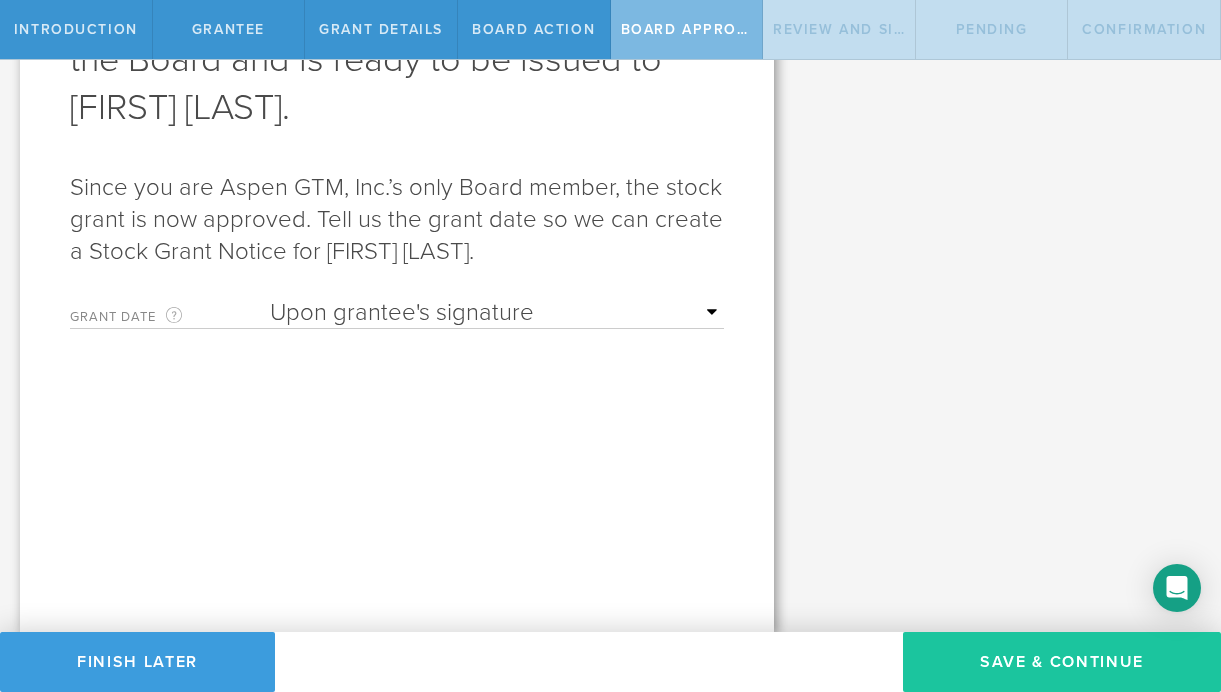 click on "Save & Continue" at bounding box center (1062, 662) 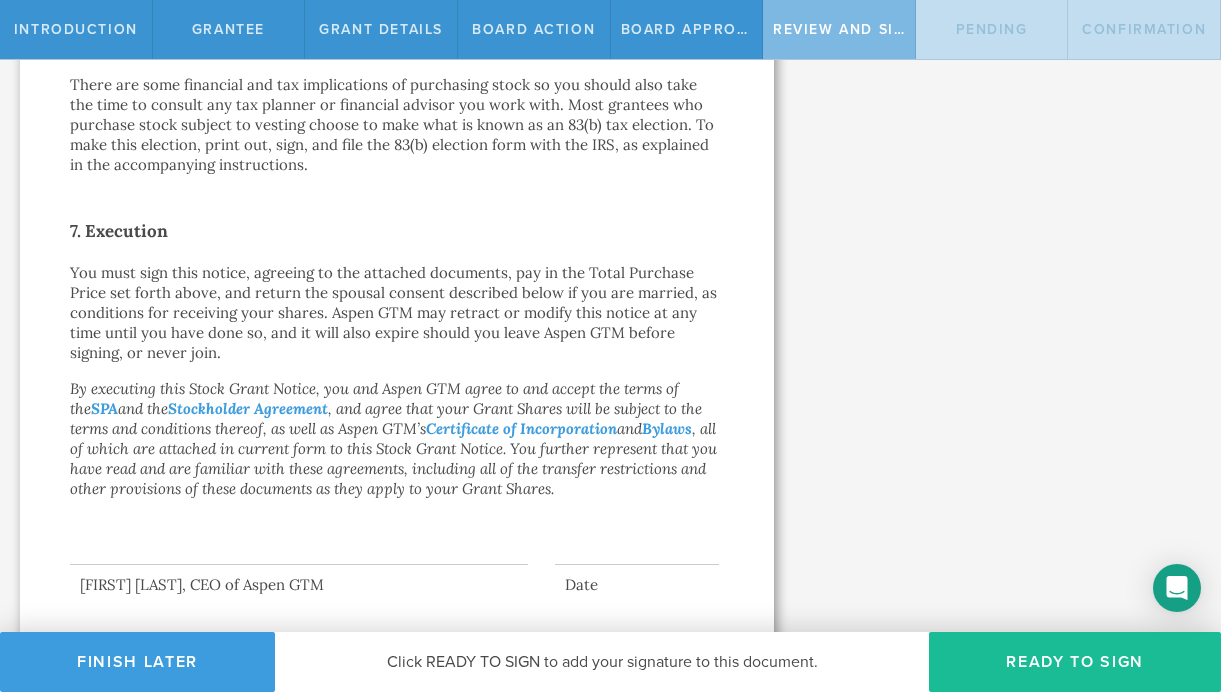 scroll, scrollTop: 1538, scrollLeft: 0, axis: vertical 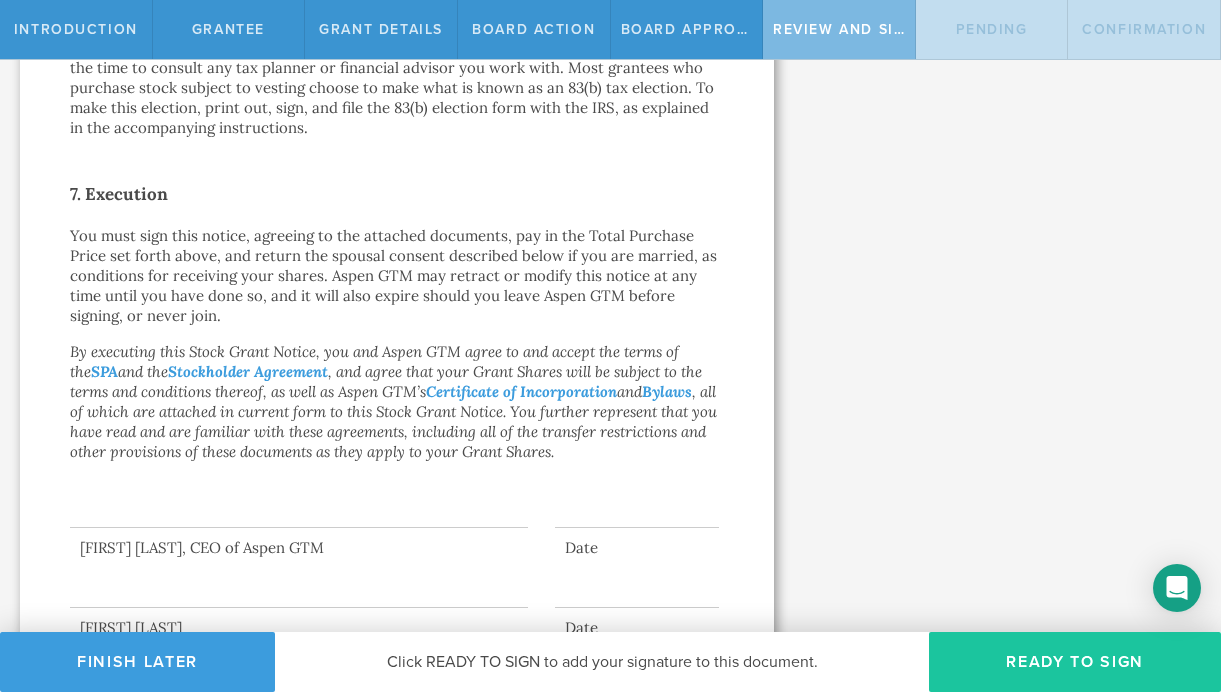 click on "Ready to Sign" at bounding box center (1075, 662) 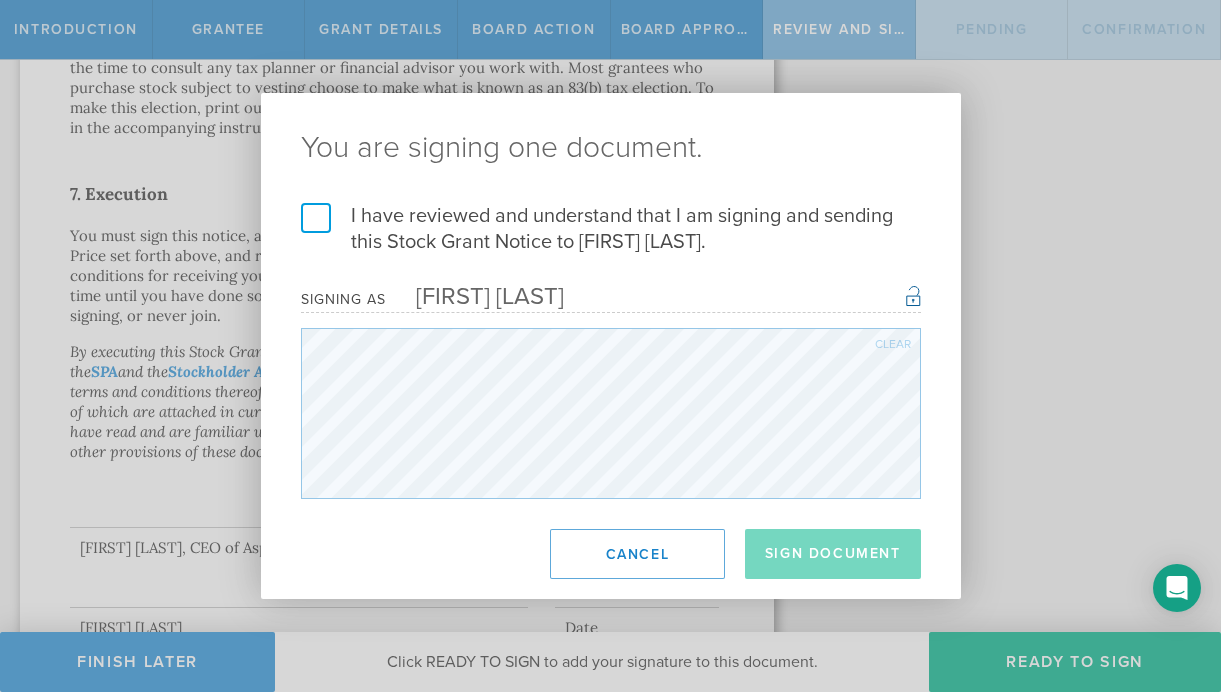 click on "I have reviewed and understand that I am signing and sending this Stock Grant Notice to [FIRST] [LAST]." at bounding box center (611, 229) 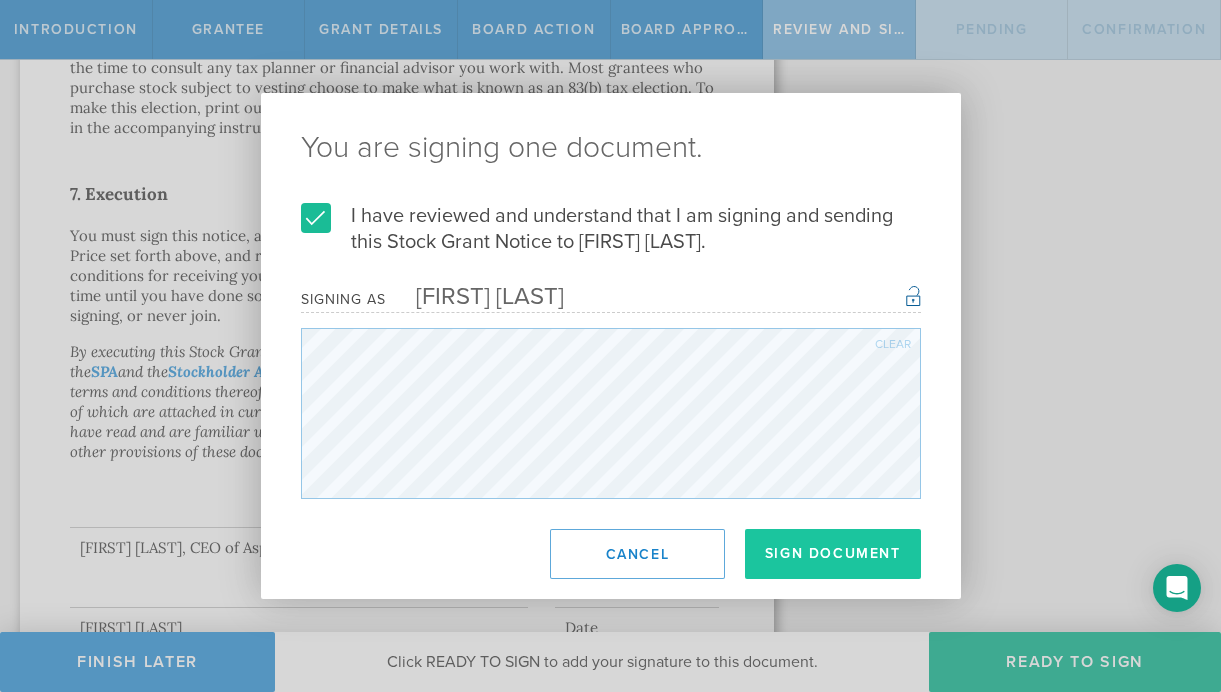 click on "Sign Document" at bounding box center [833, 554] 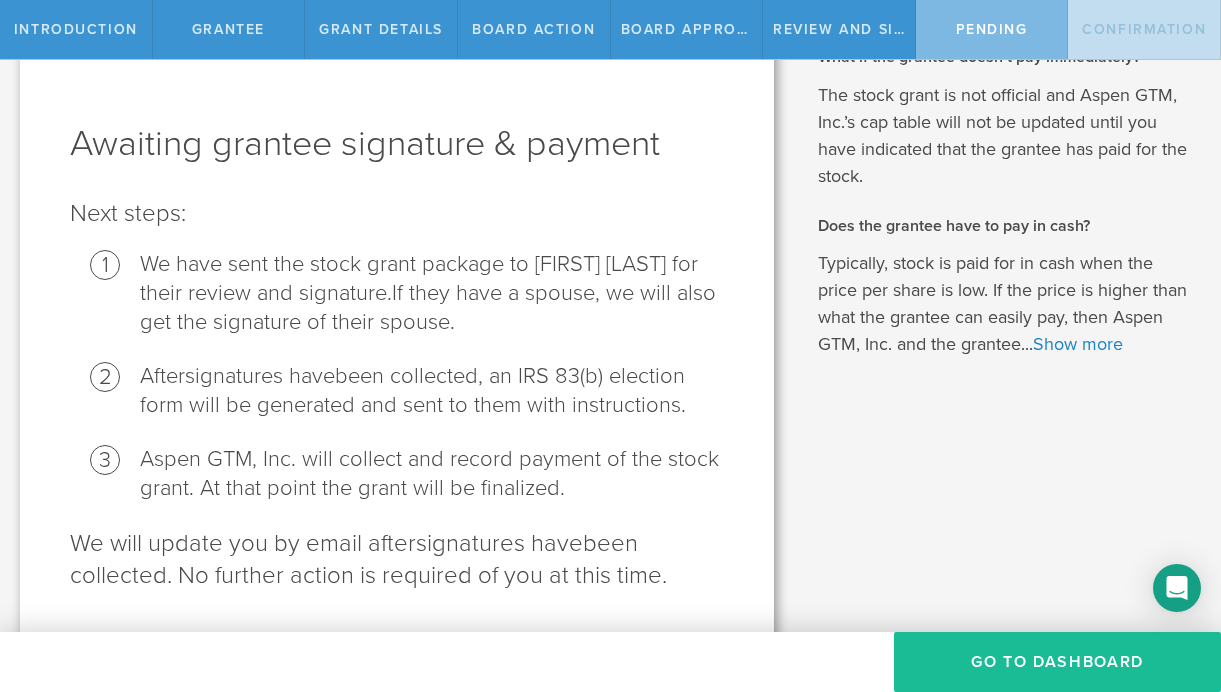 scroll, scrollTop: 114, scrollLeft: 0, axis: vertical 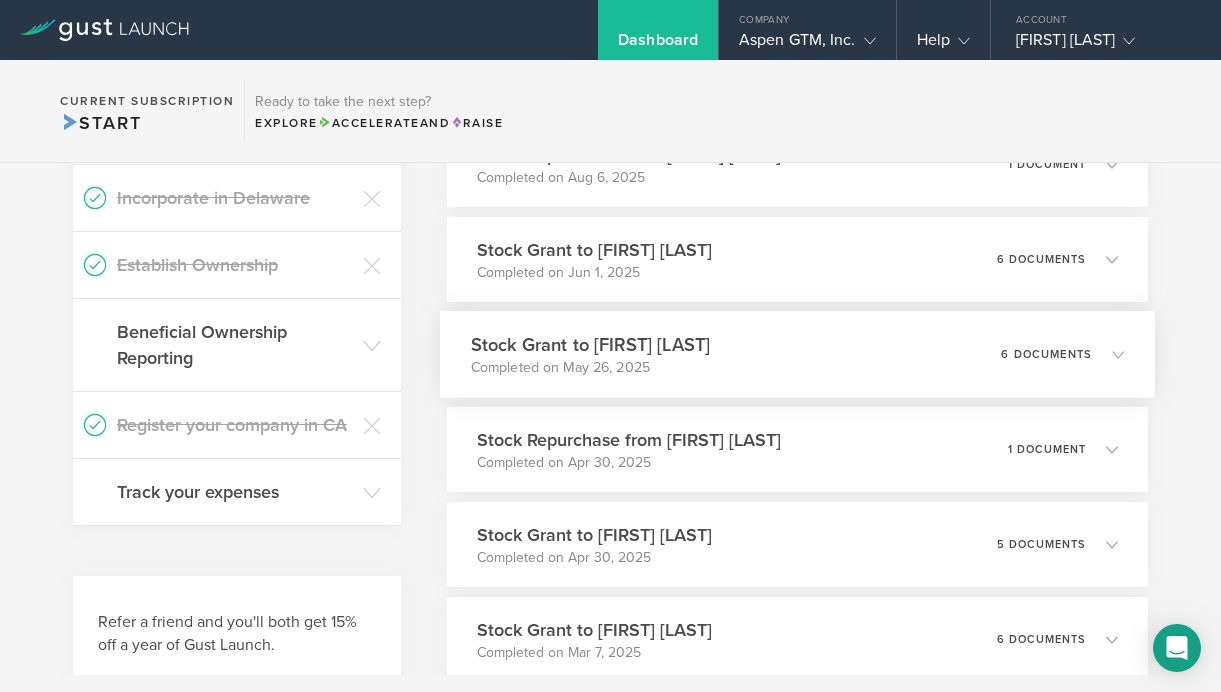 click at bounding box center (1108, 354) 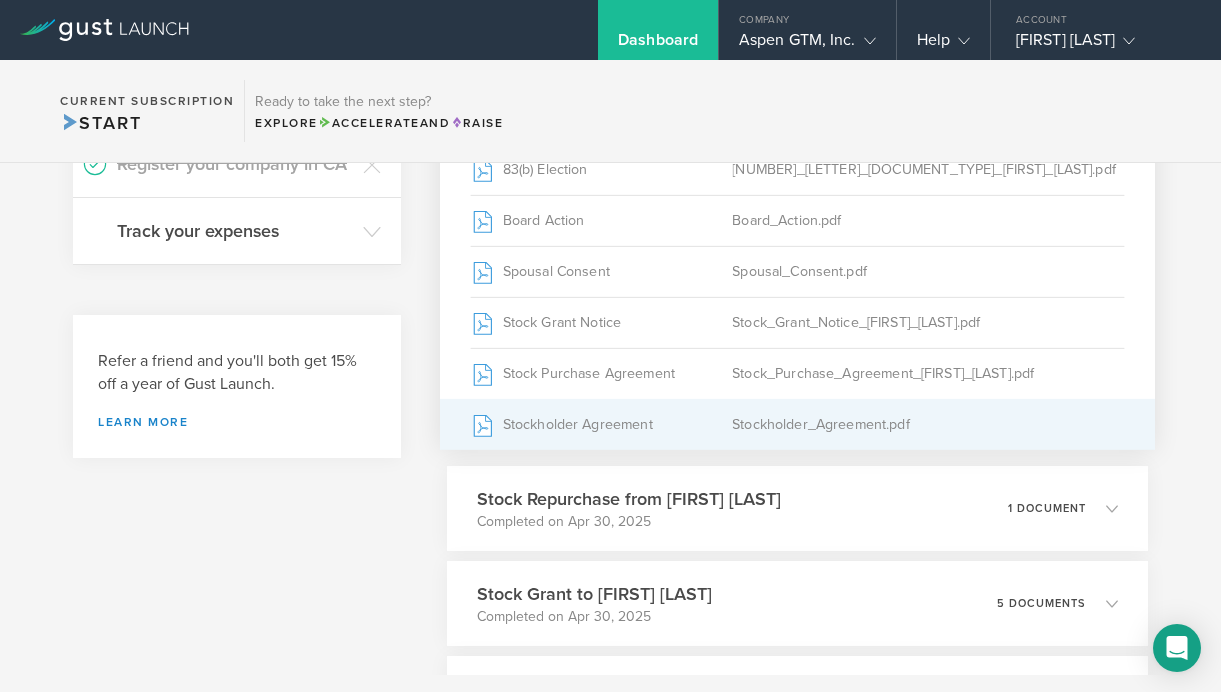 scroll, scrollTop: 585, scrollLeft: 0, axis: vertical 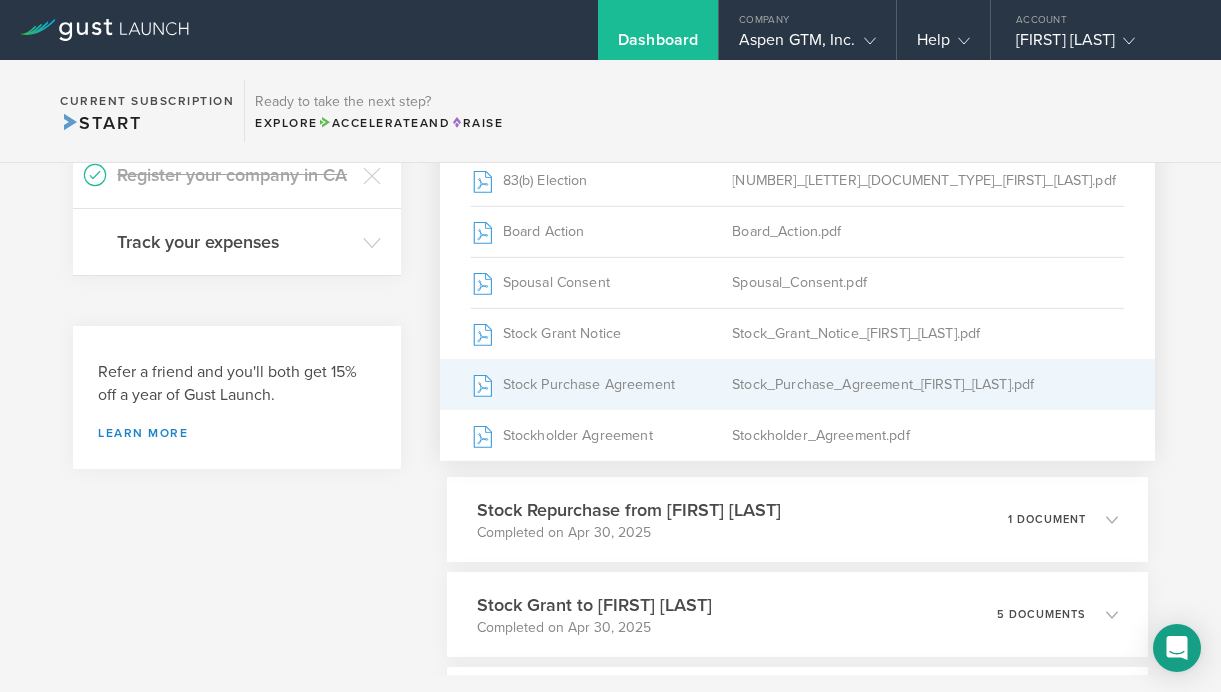 click on "Stock_Purchase_Agreement_[FIRST]_[LAST].pdf" at bounding box center (928, 385) 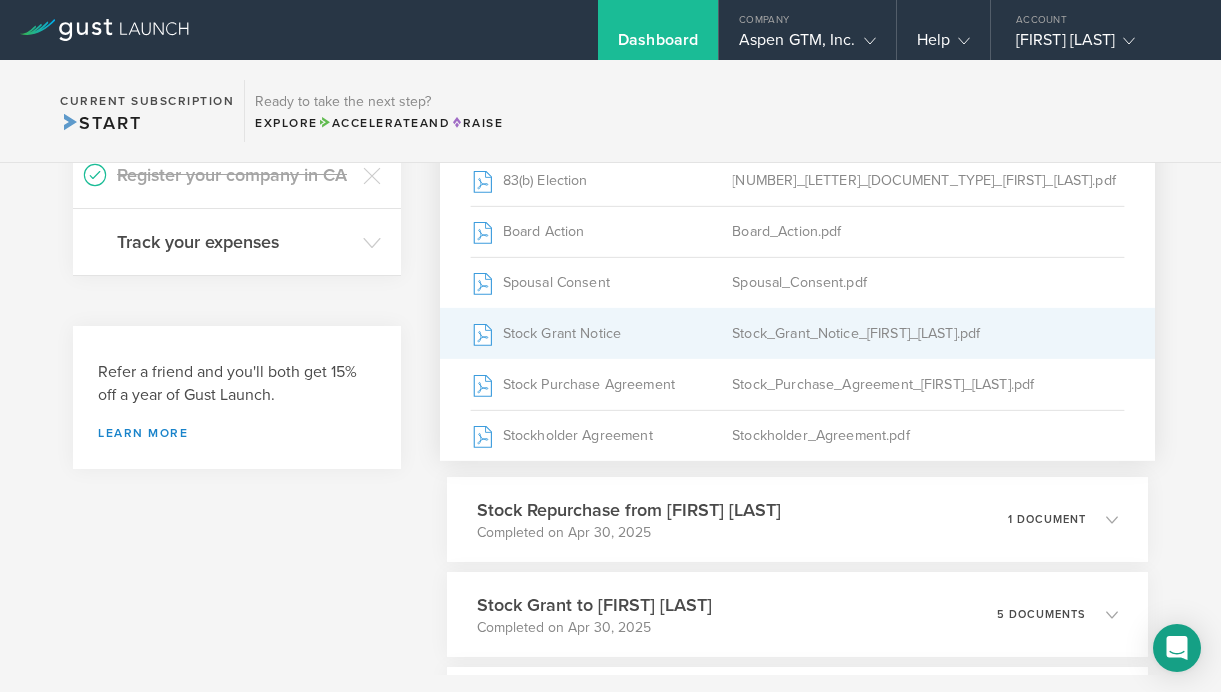 click on "Stock_Grant_Notice_Brian_Carp.pdf" at bounding box center (928, 334) 